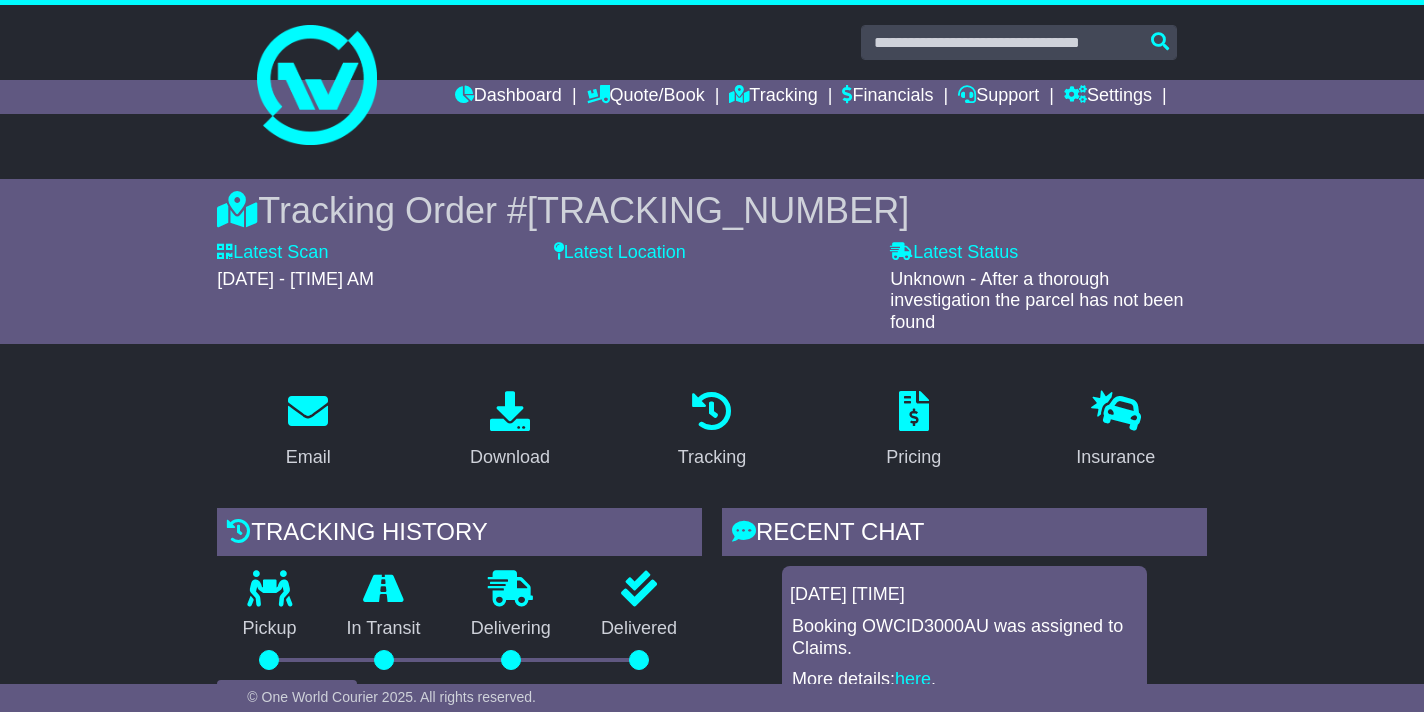 scroll, scrollTop: 397, scrollLeft: 0, axis: vertical 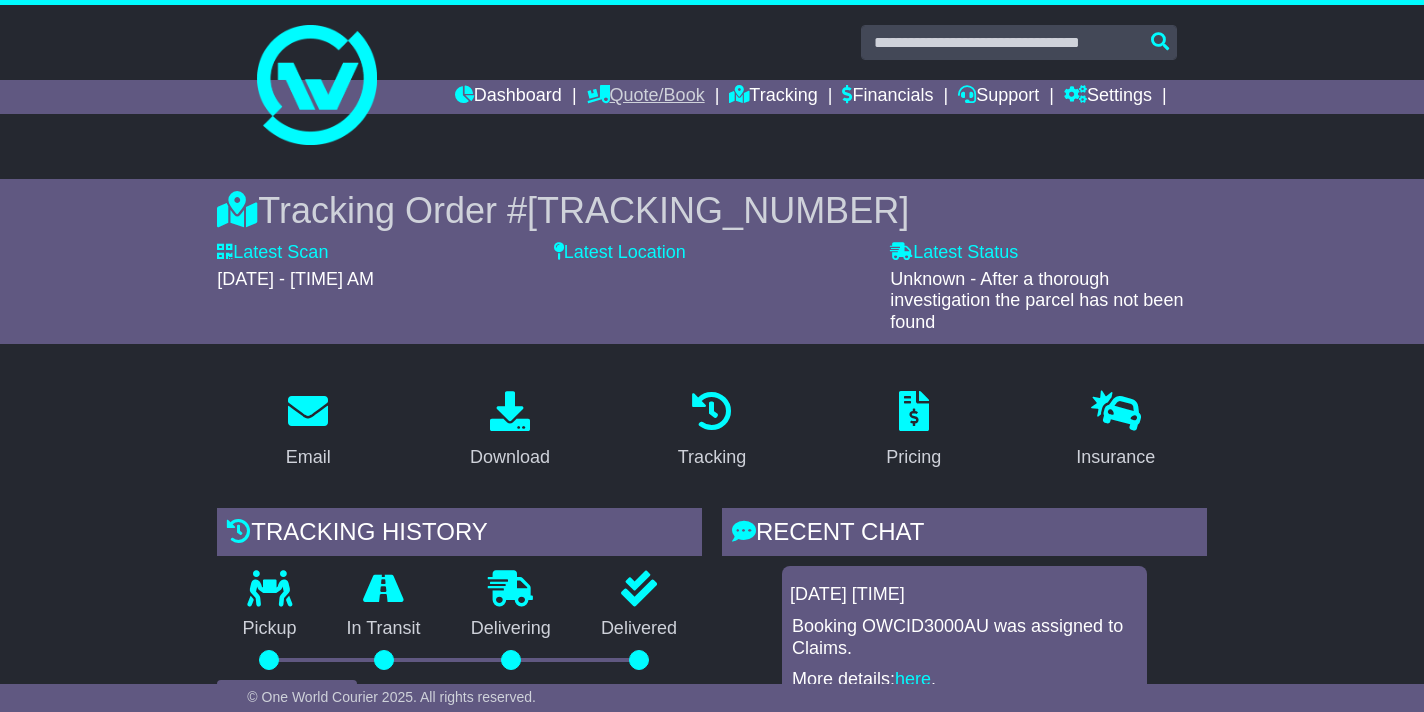 click on "Quote/Book" at bounding box center [646, 97] 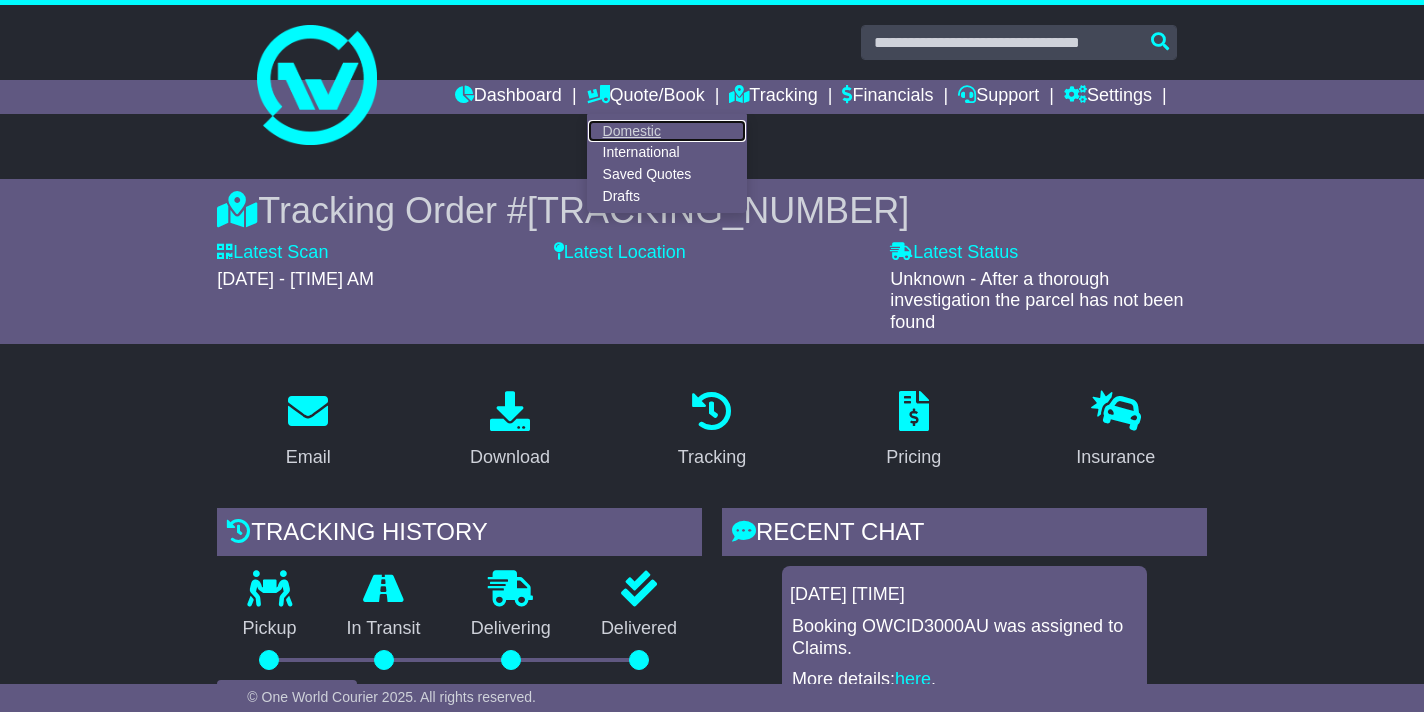 click on "Domestic" at bounding box center (667, 131) 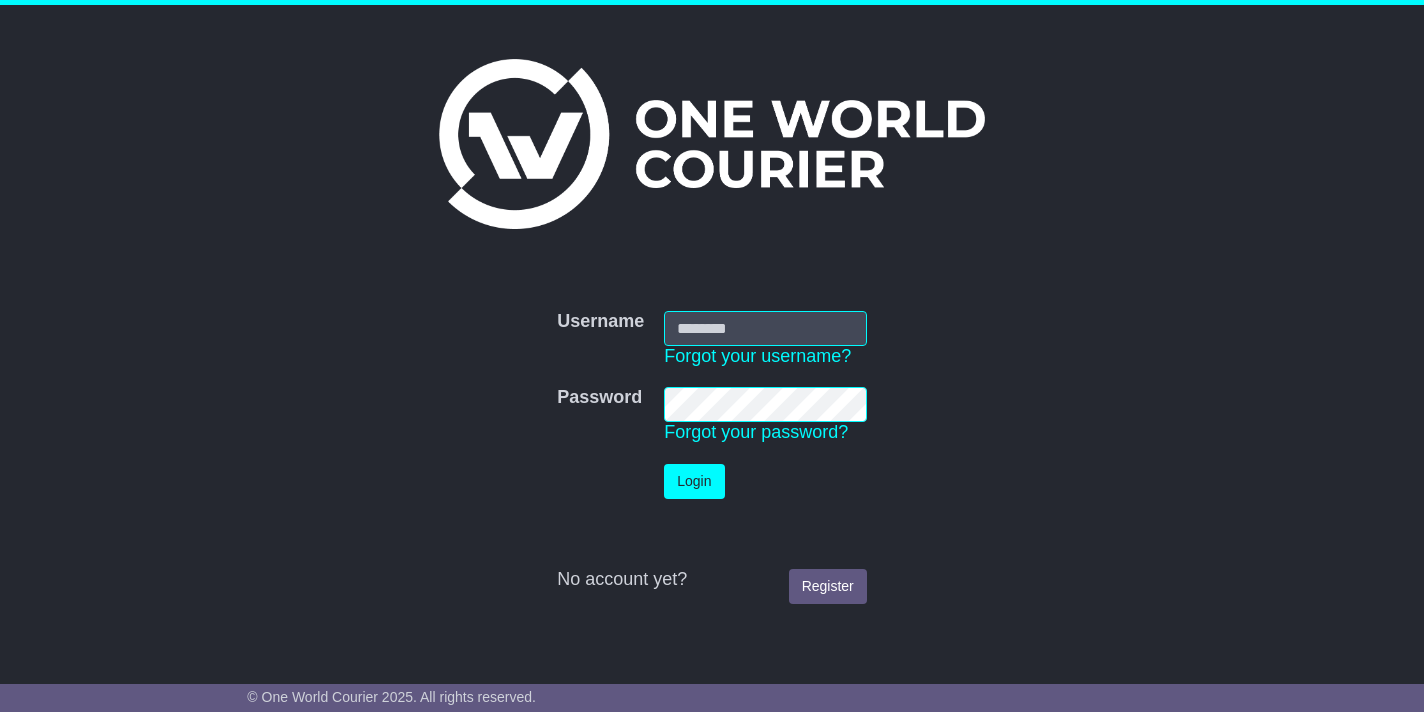 scroll, scrollTop: 0, scrollLeft: 0, axis: both 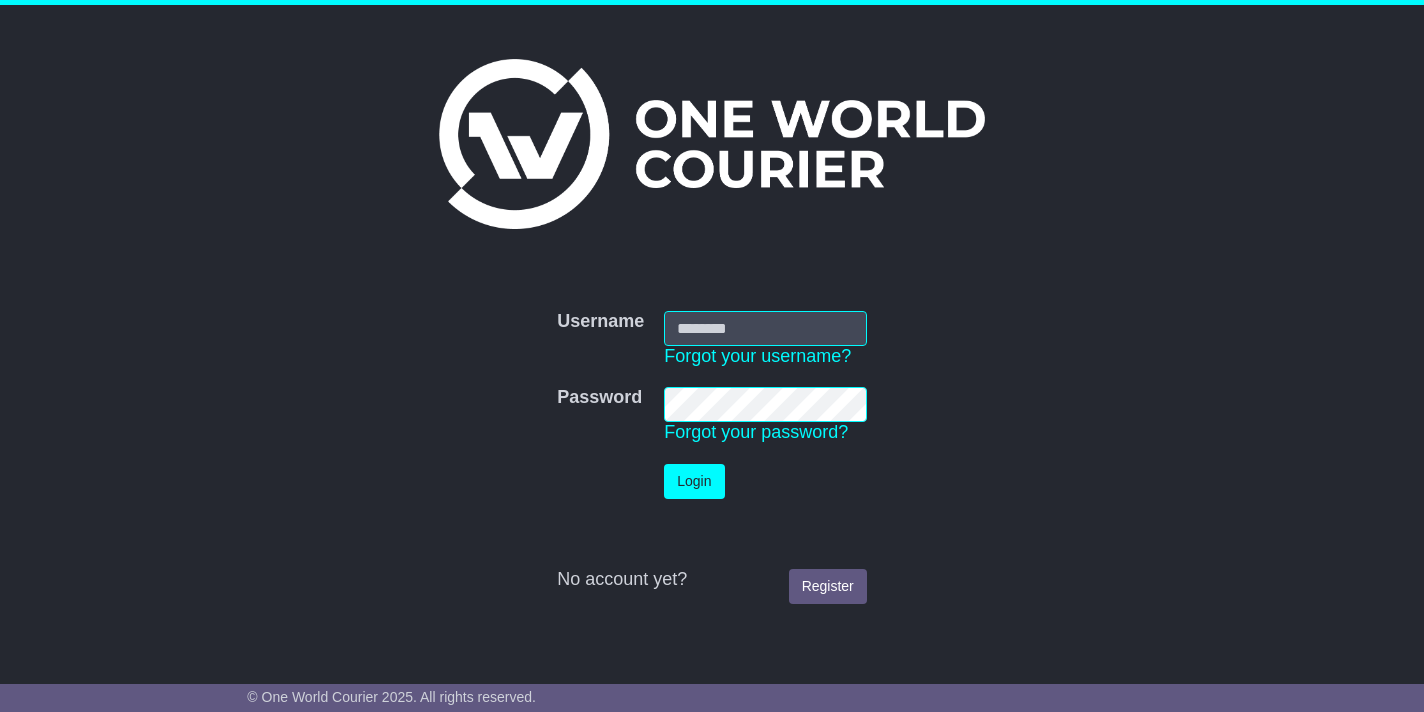 click on "Username
Username
Forgot your username?
Password
Password
Forgot your password?
Login
Register" at bounding box center [711, 442] 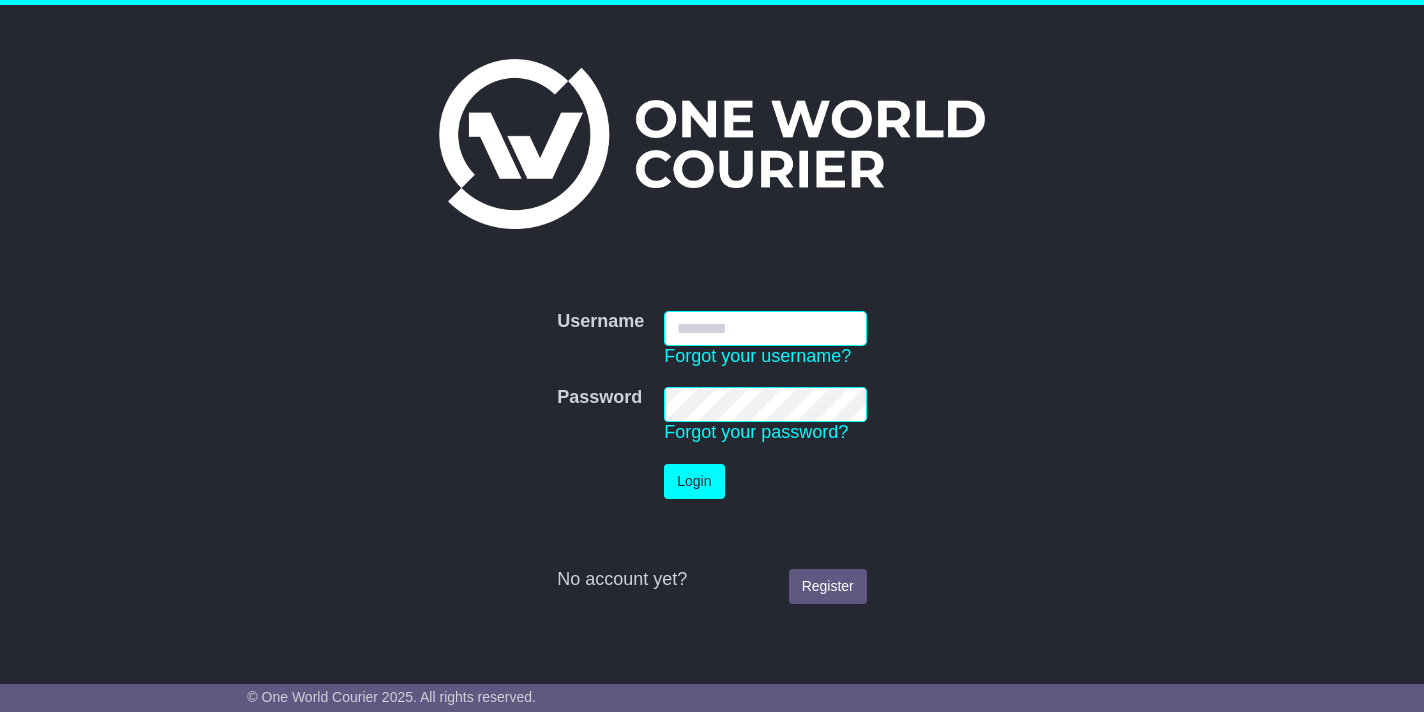 click on "Username" at bounding box center [765, 328] 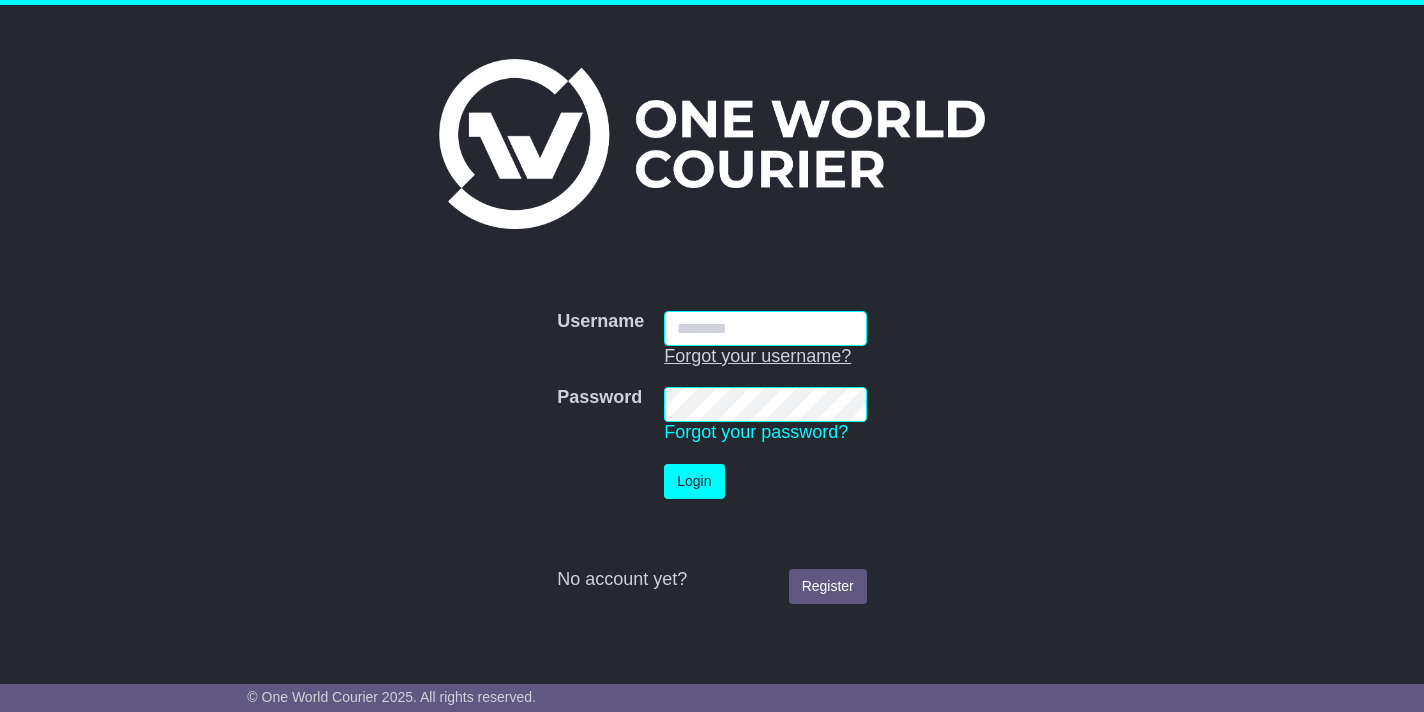 type on "**********" 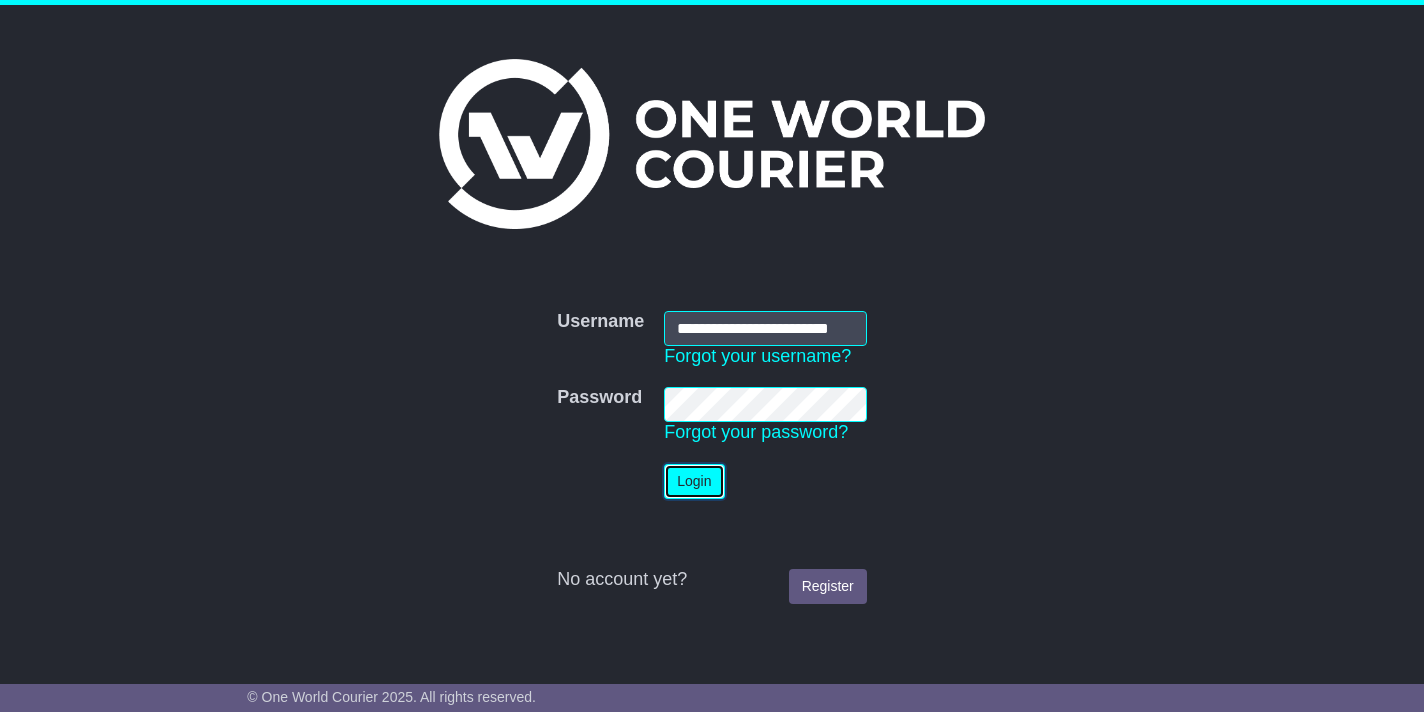 click on "Login" at bounding box center (694, 481) 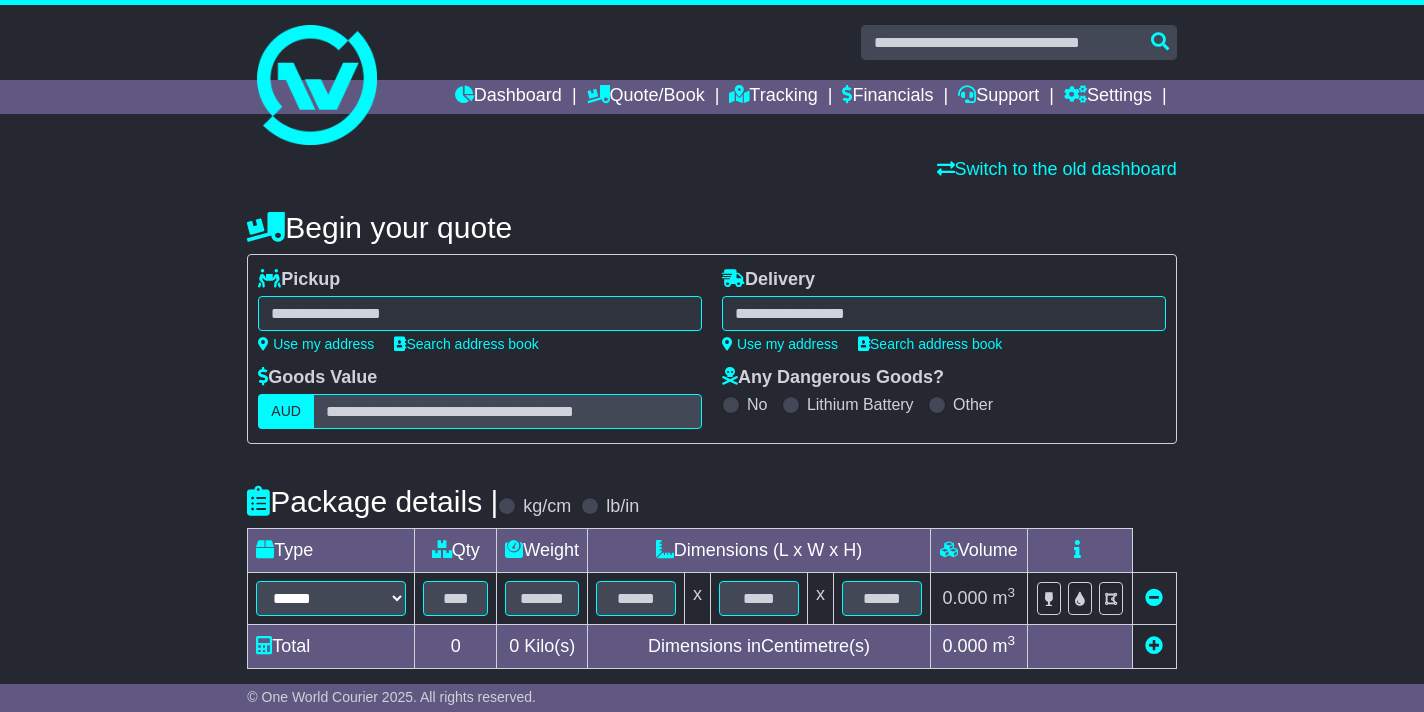scroll, scrollTop: 0, scrollLeft: 0, axis: both 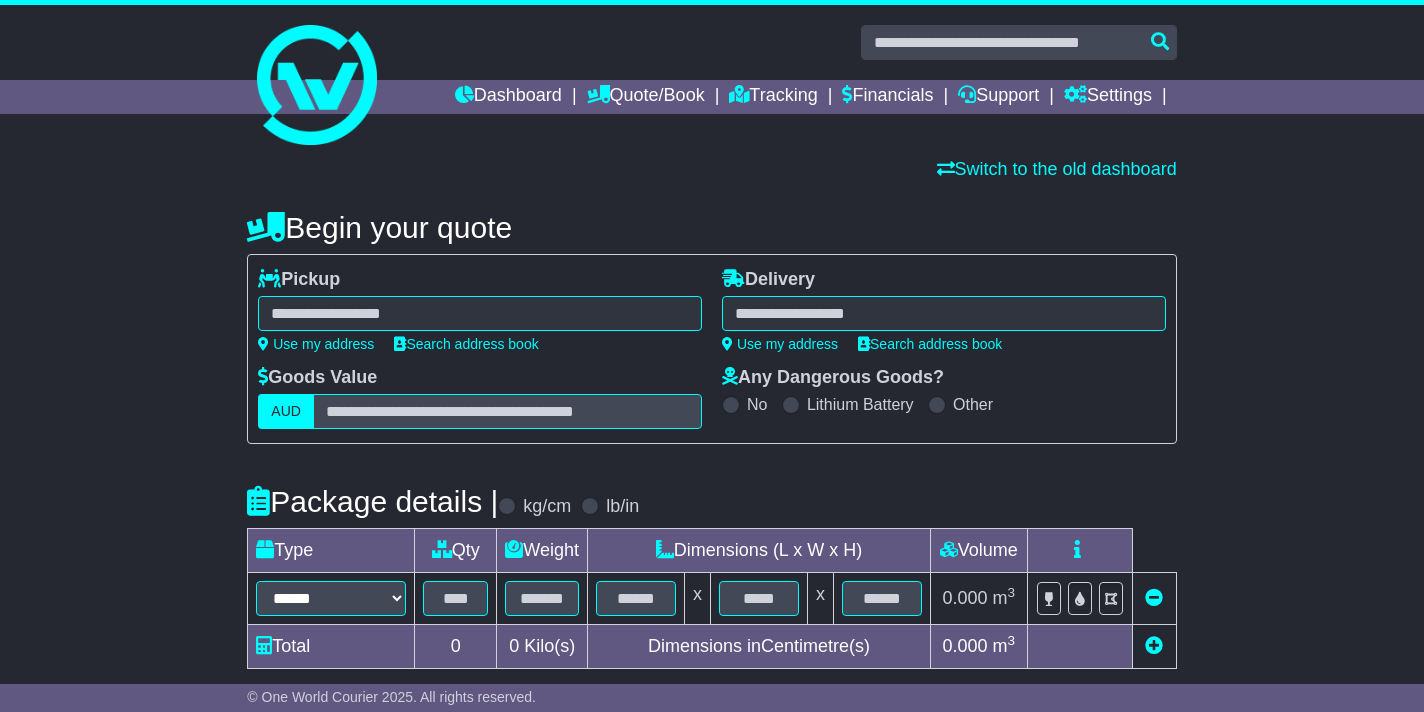 click at bounding box center [480, 313] 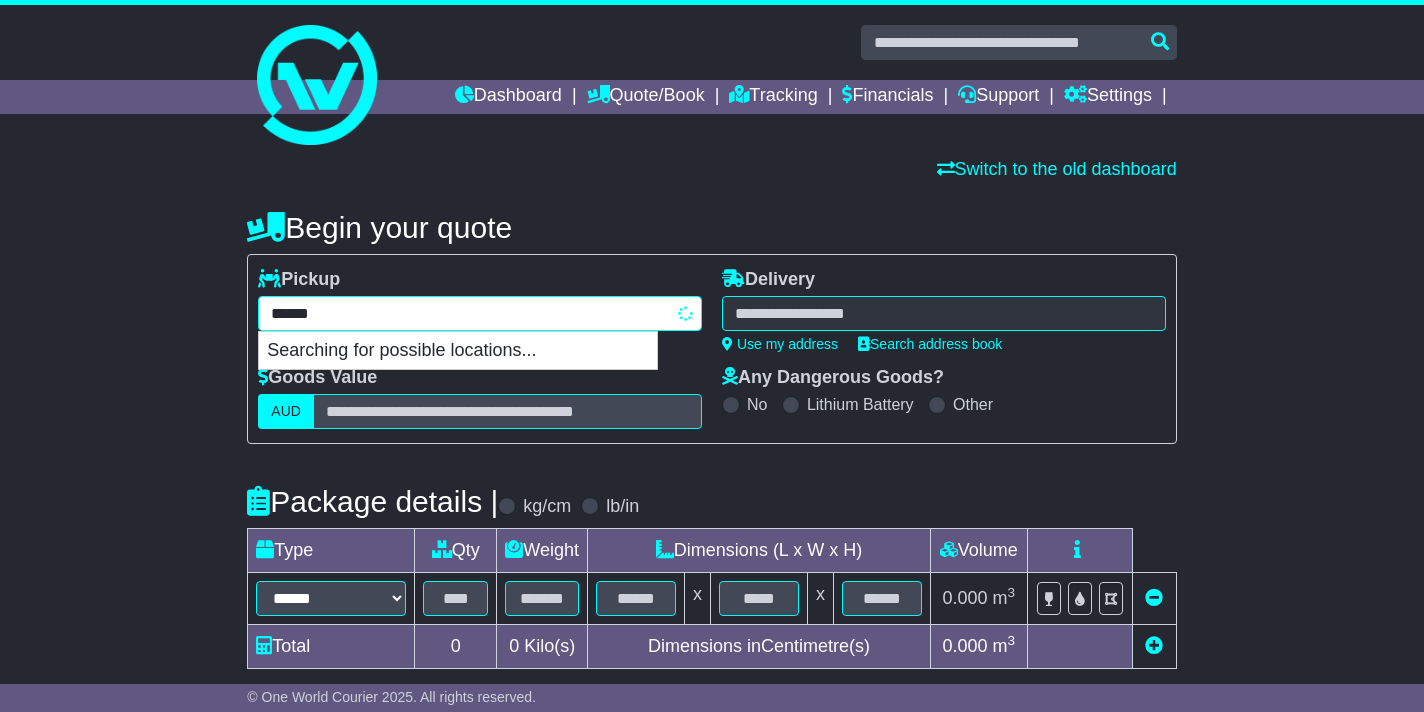 type on "*******" 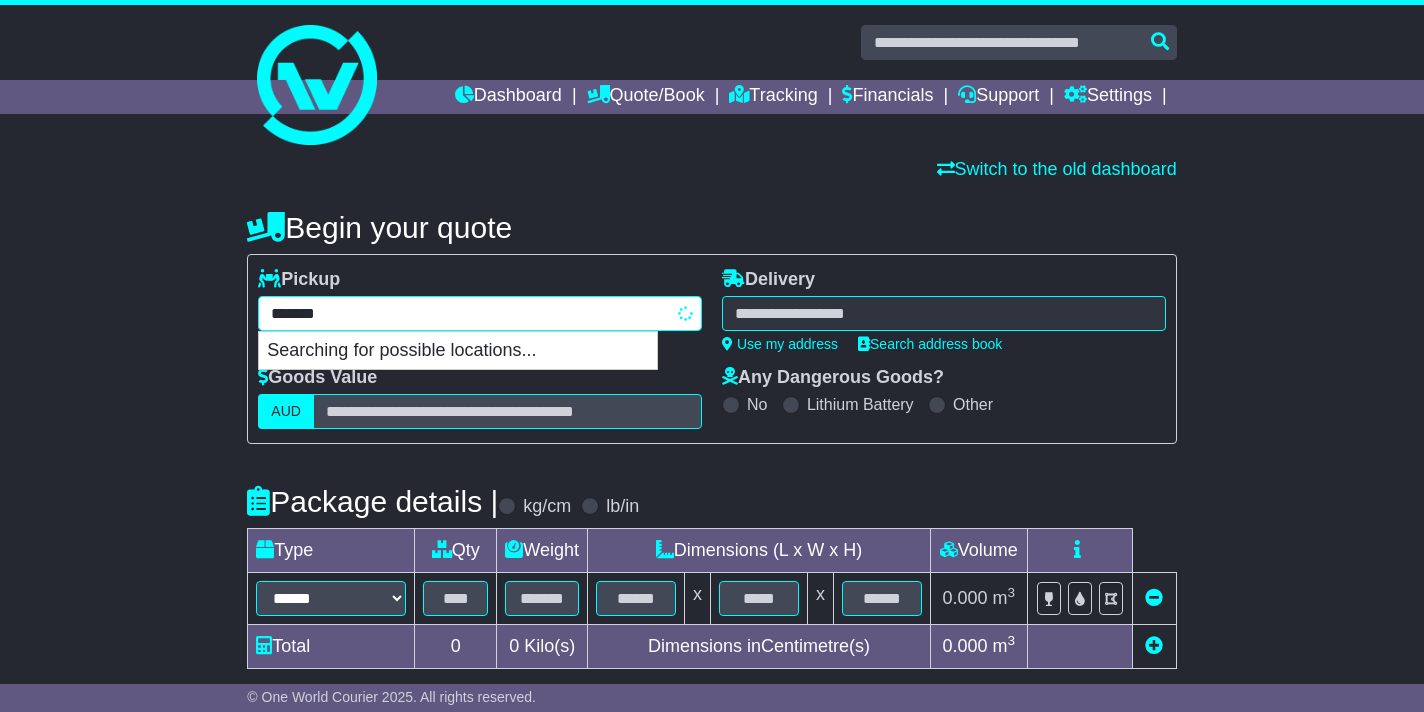 type on "**********" 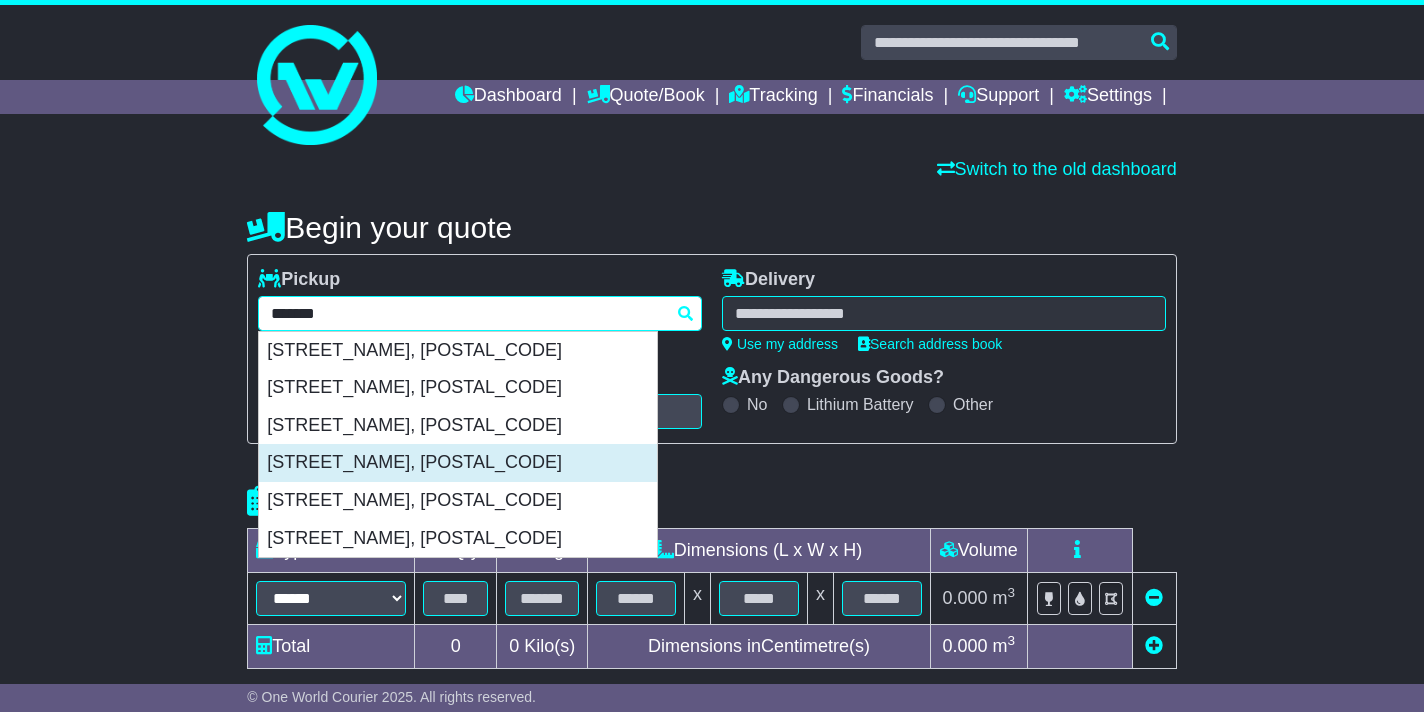click on "[STREET_NAME], [POSTAL_CODE]" at bounding box center (458, 463) 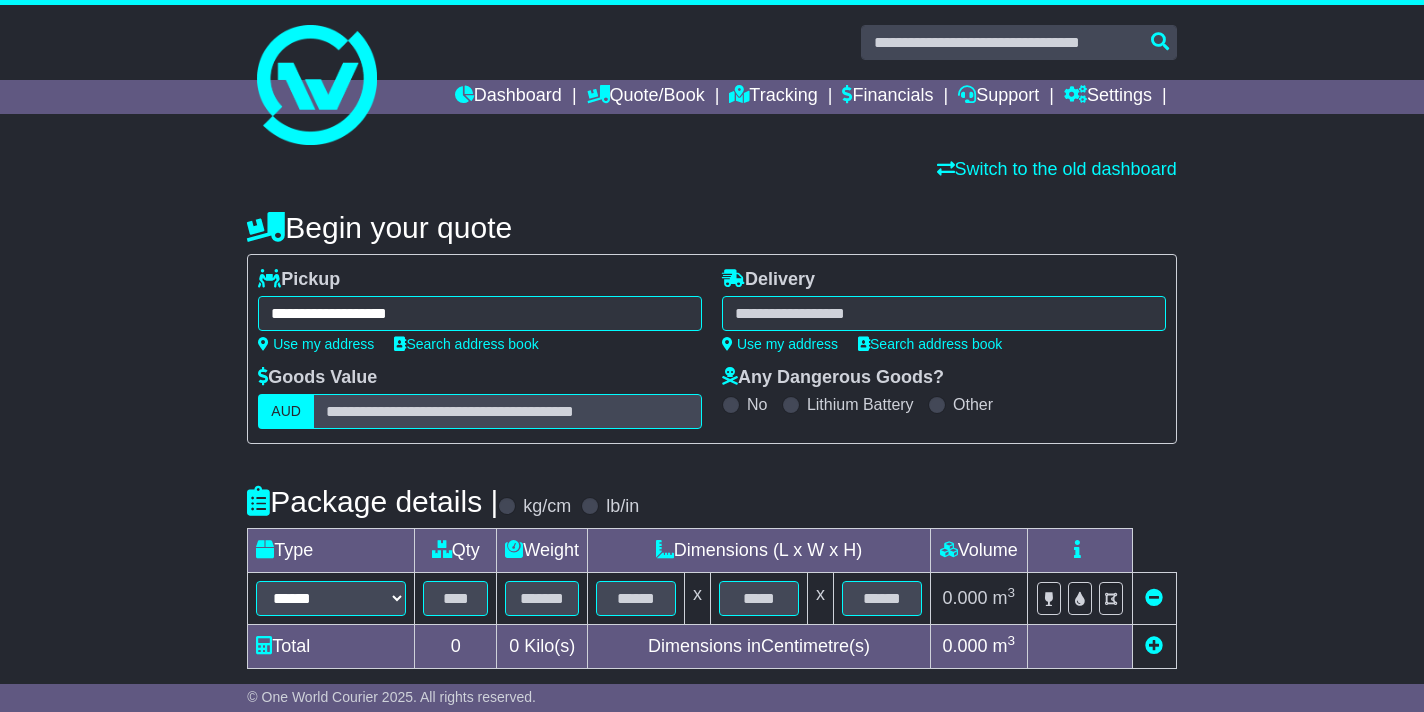 type on "**********" 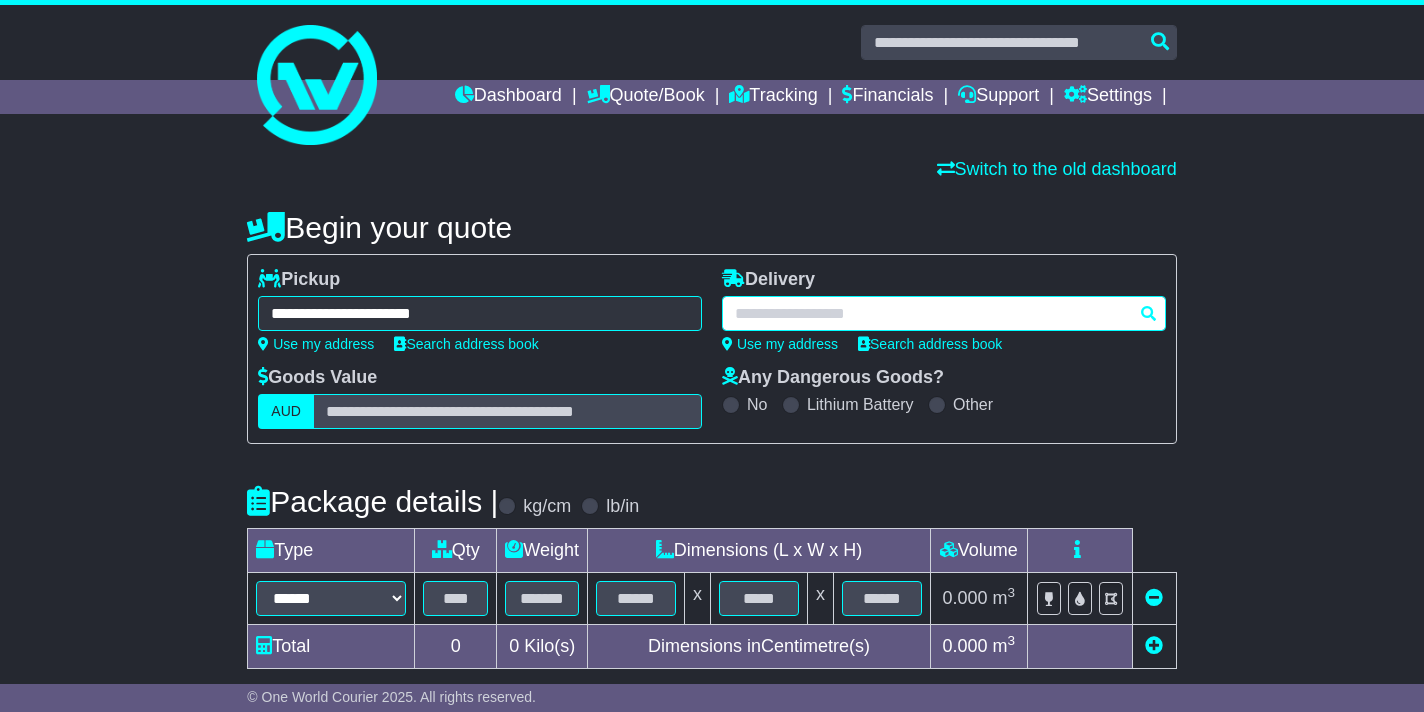 click at bounding box center [944, 313] 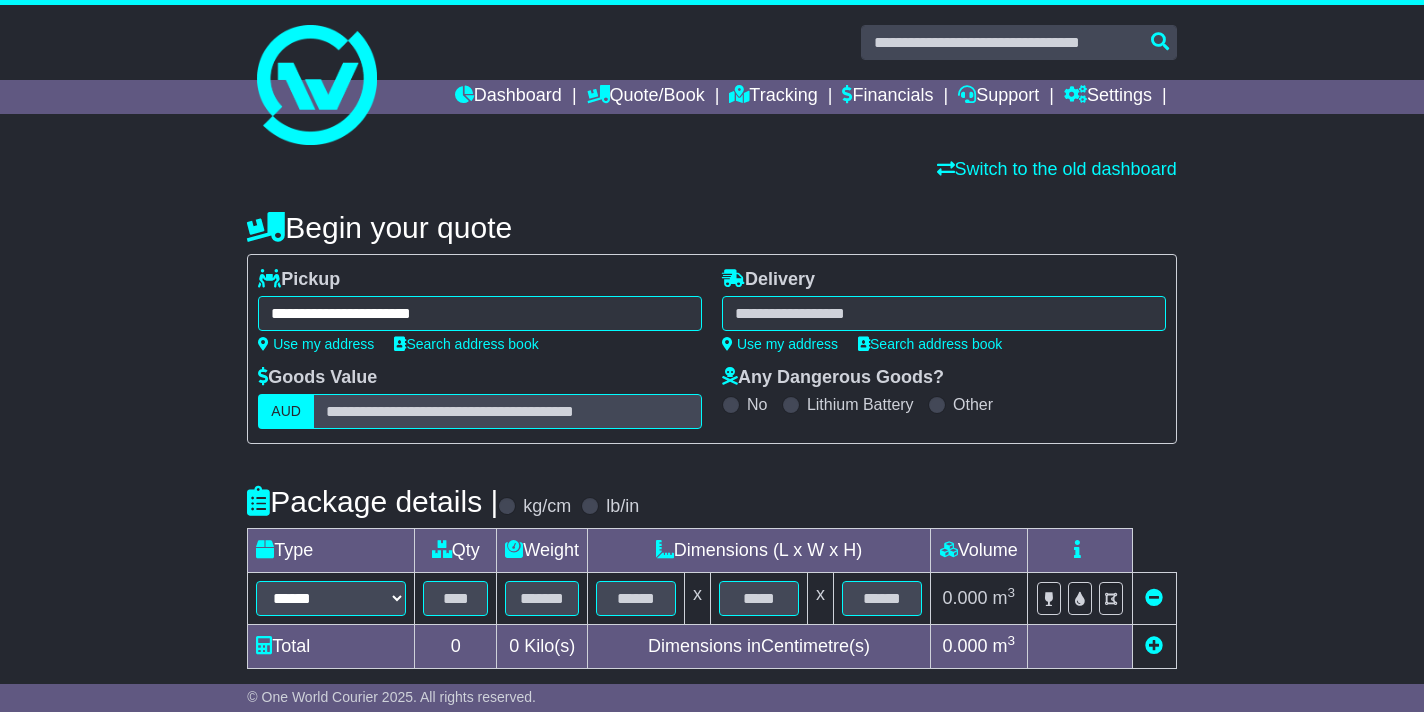 click at bounding box center (944, 313) 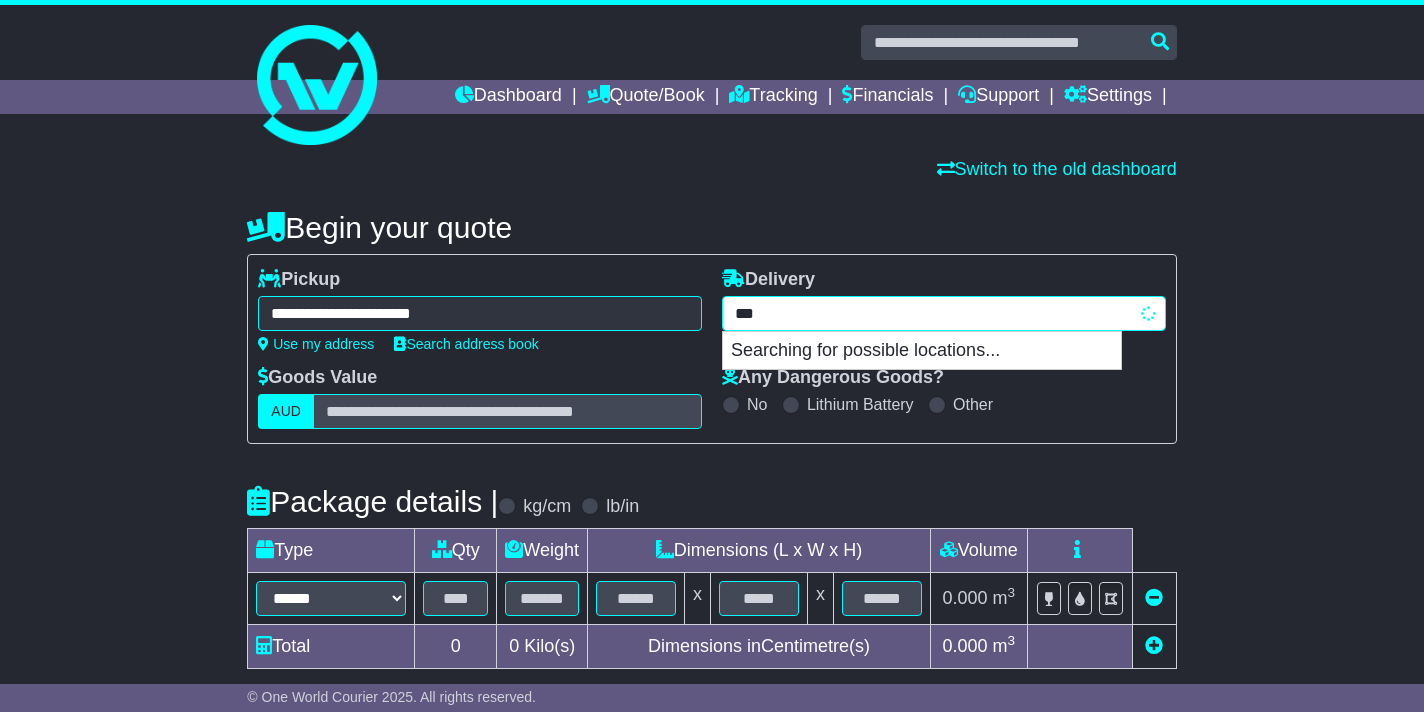 type on "****" 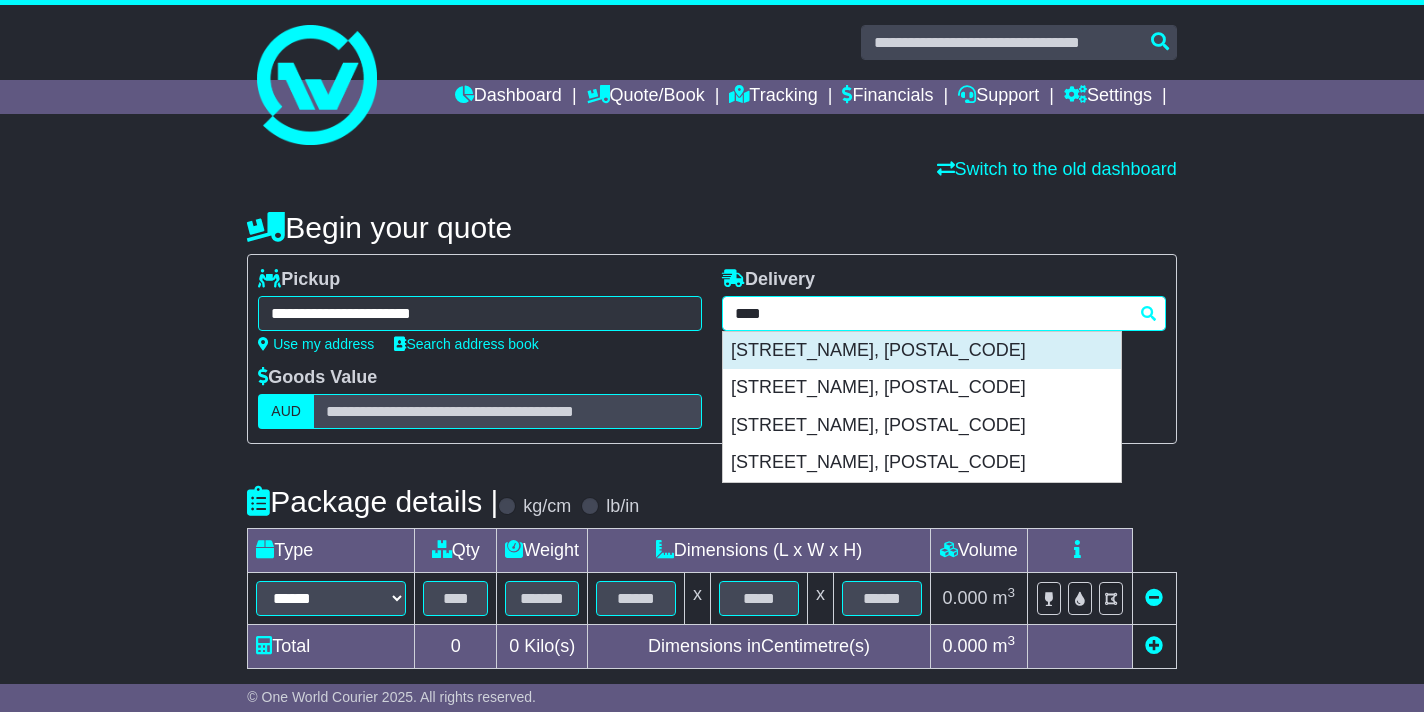 click on "BENTLEY PARK 4869" at bounding box center [922, 351] 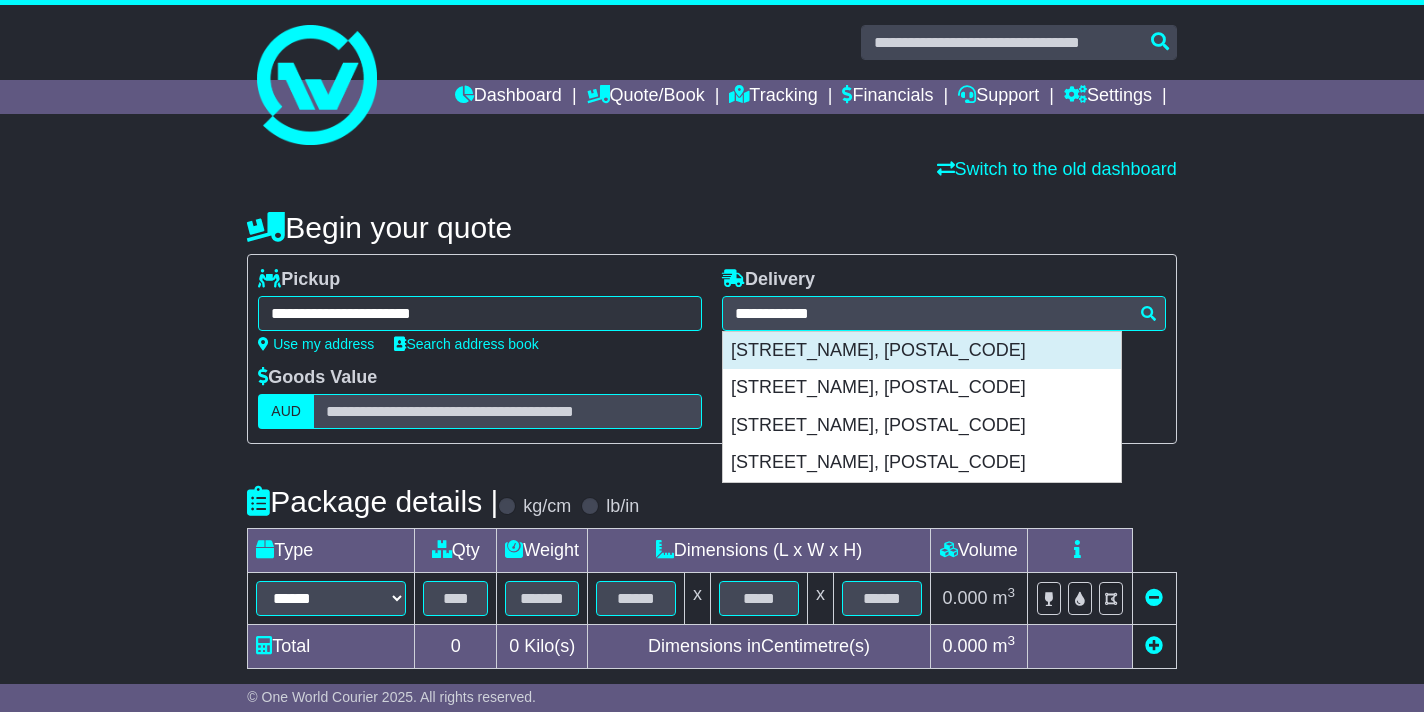 type on "**********" 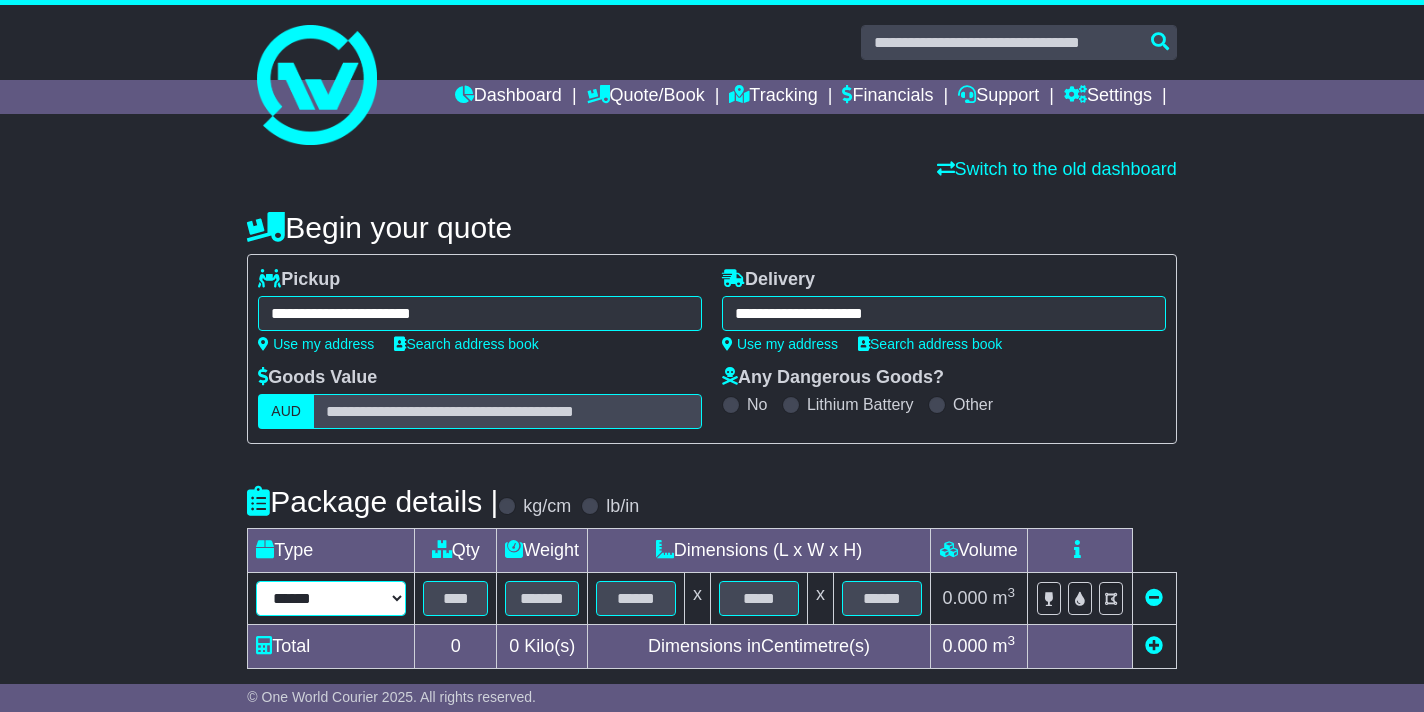 click on "****** ****** *** ******** ***** **** **** ****** *** *******" at bounding box center [331, 598] 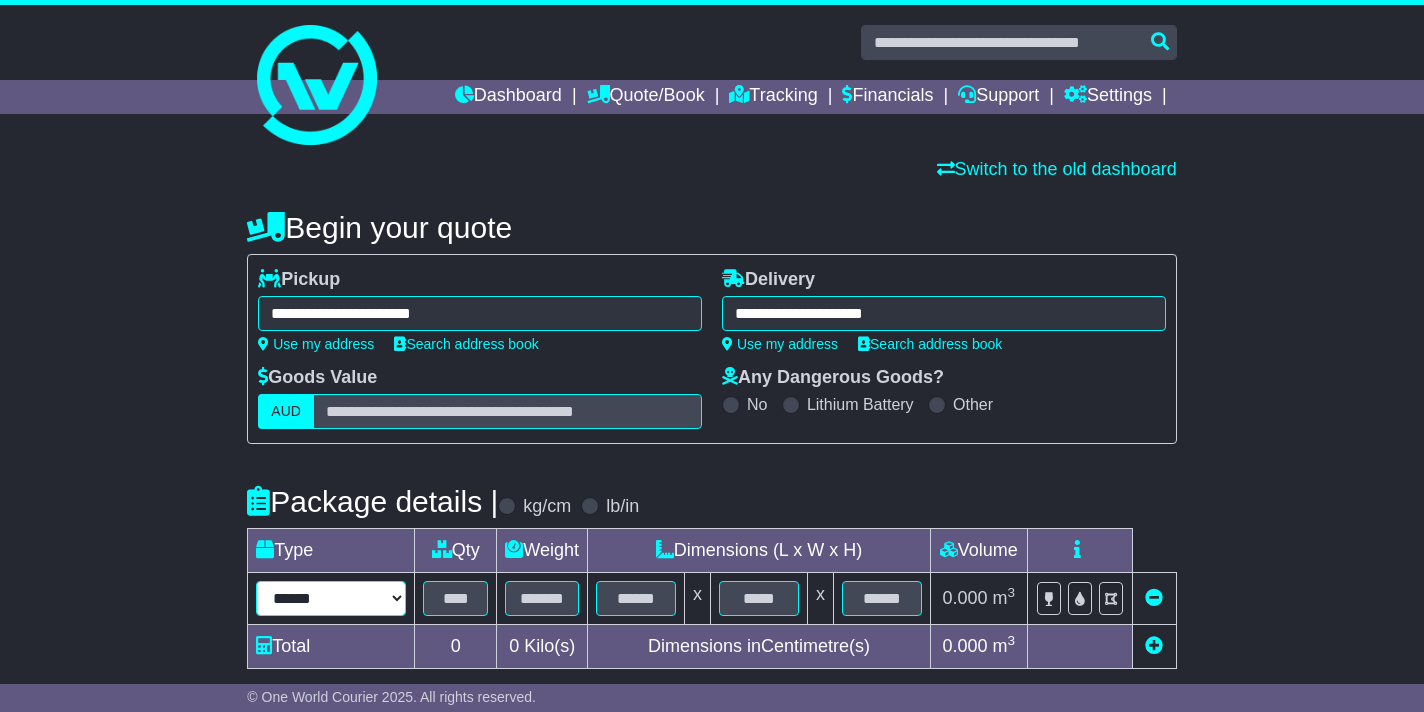 select on "*****" 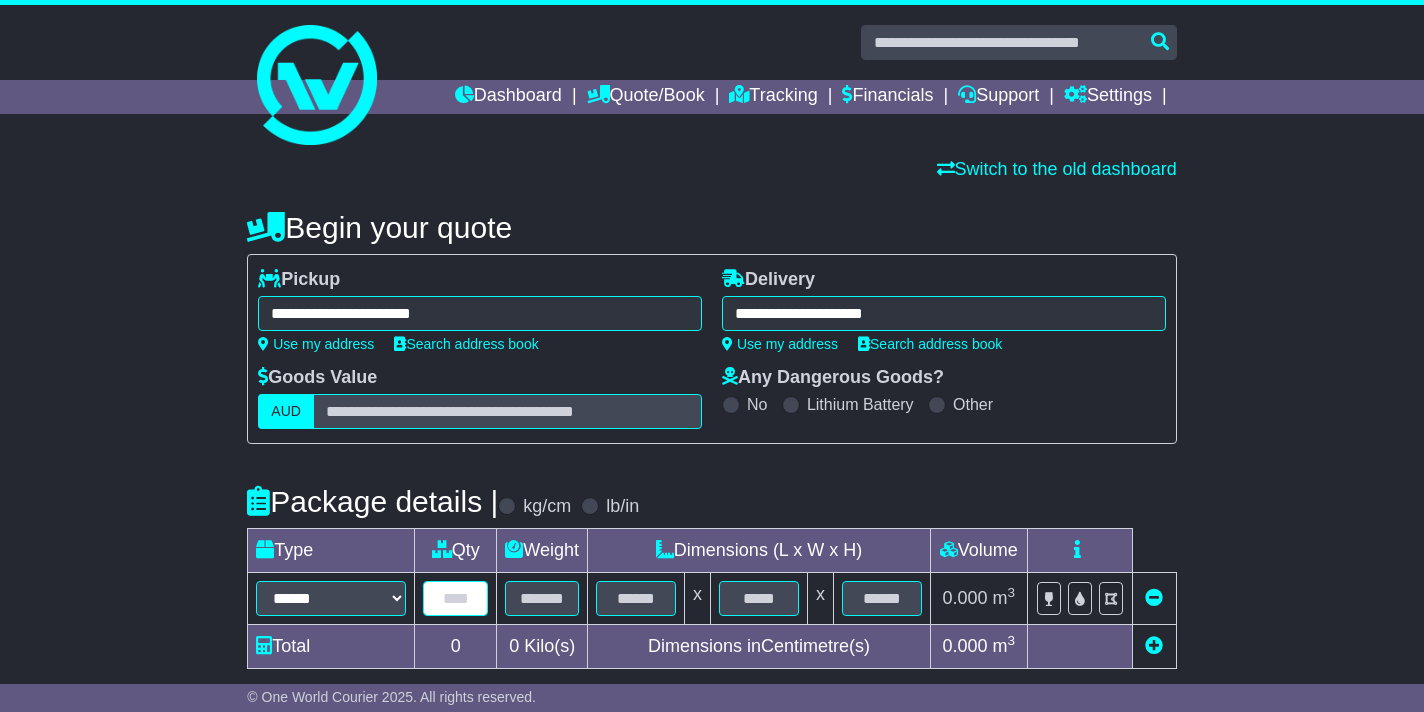 click at bounding box center (455, 598) 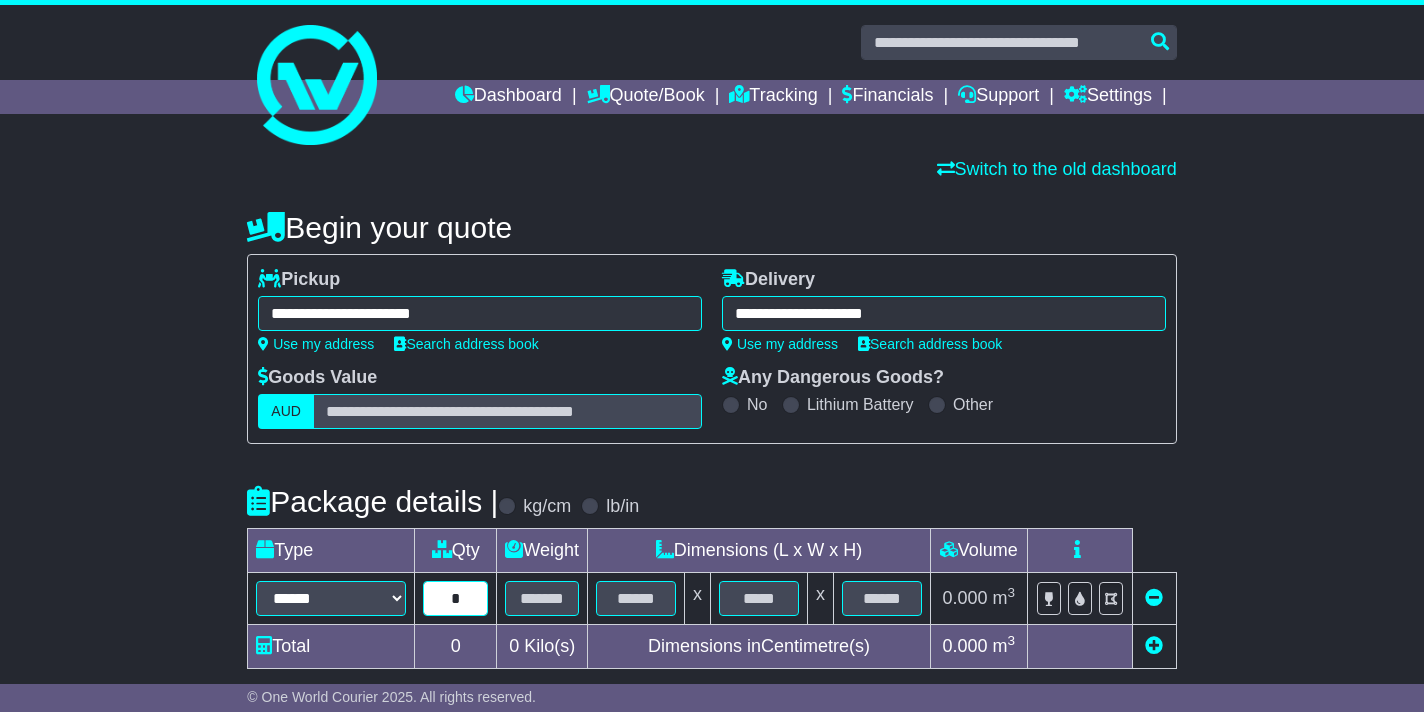 type on "*" 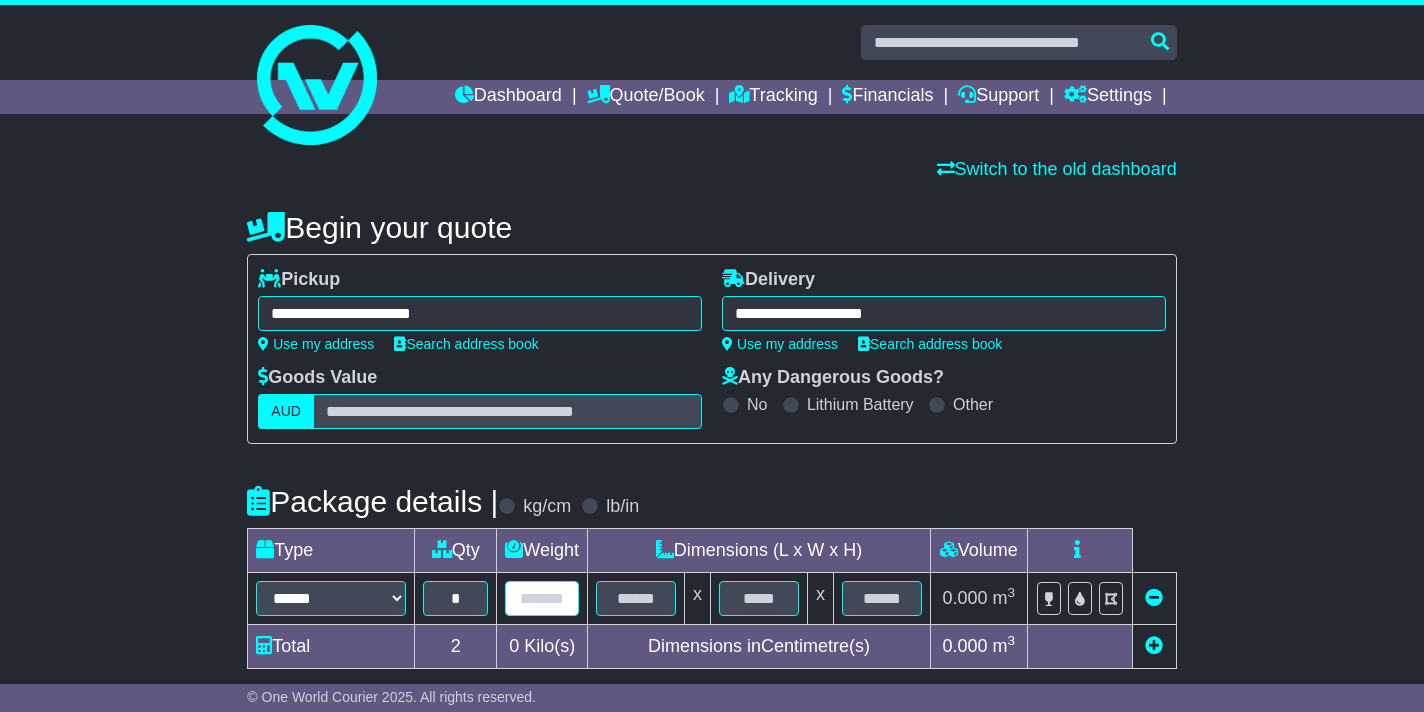 click at bounding box center (542, 598) 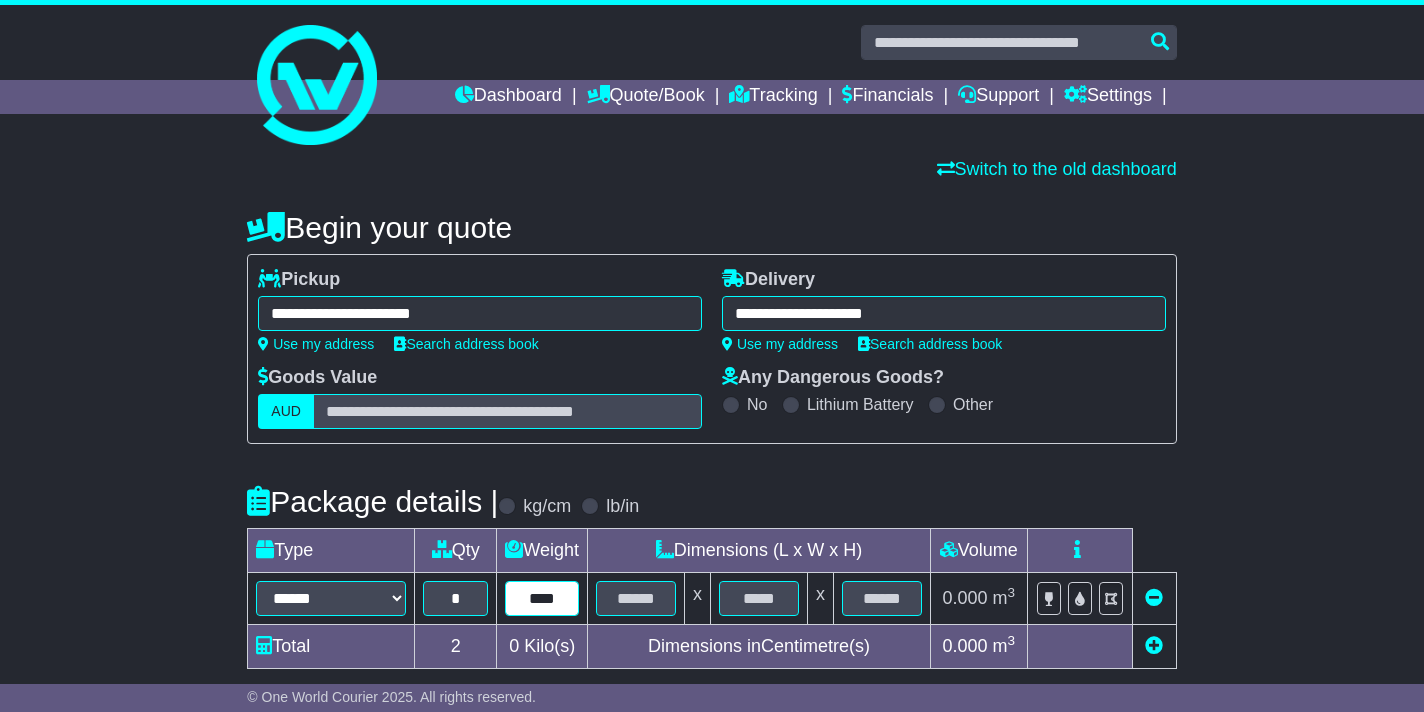 type on "****" 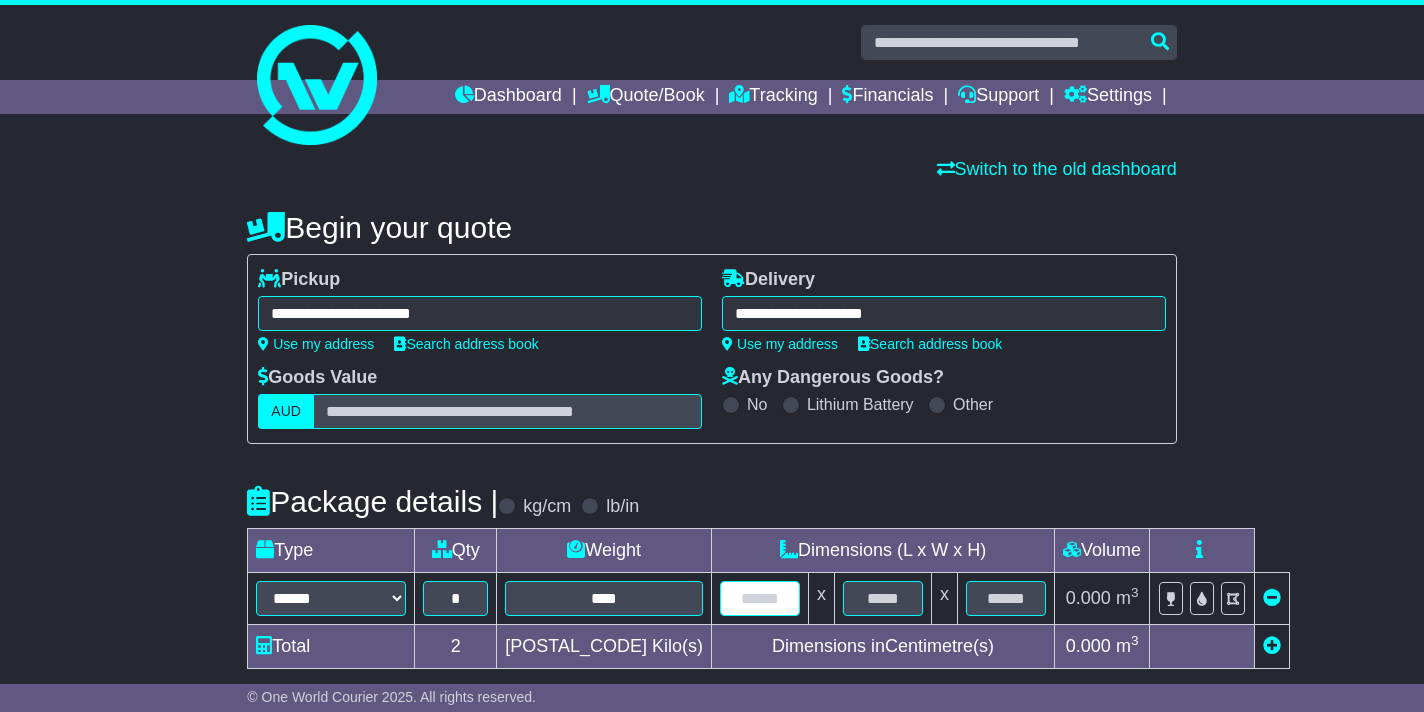 click at bounding box center [760, 598] 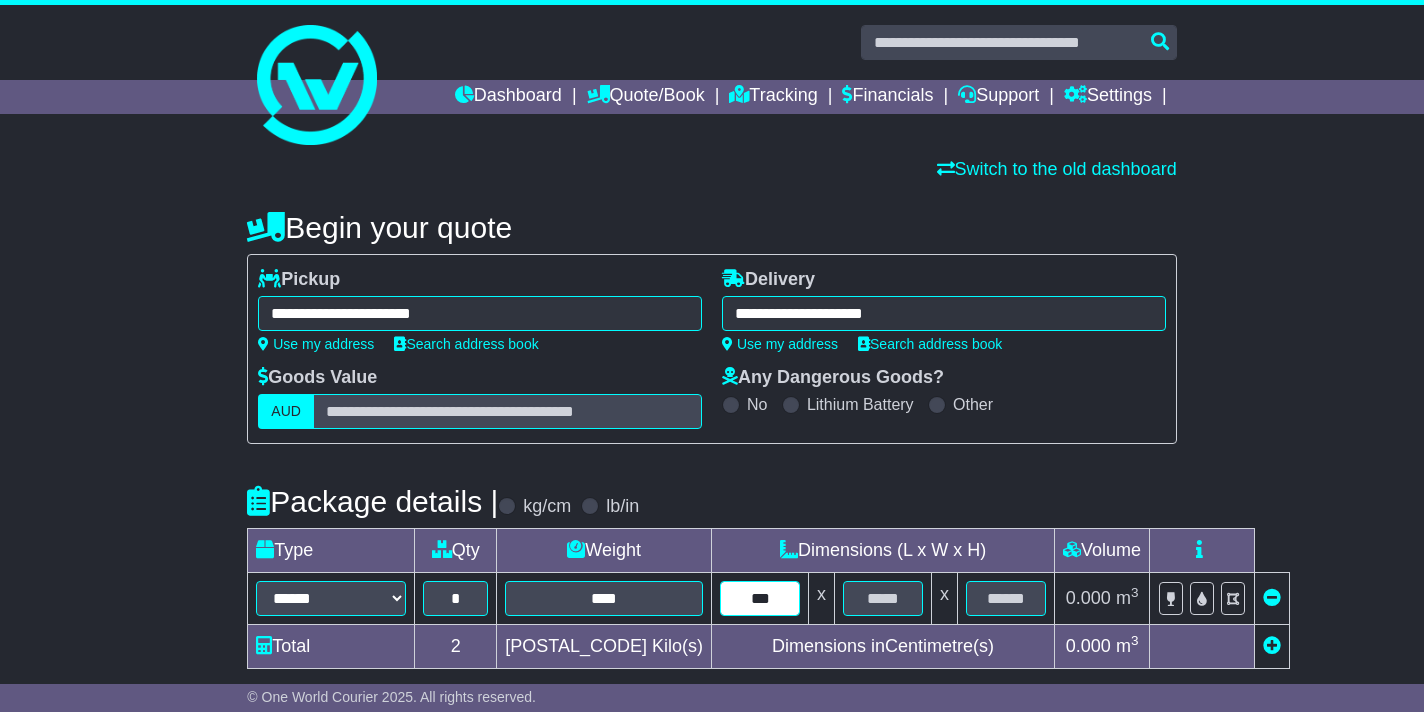 type on "***" 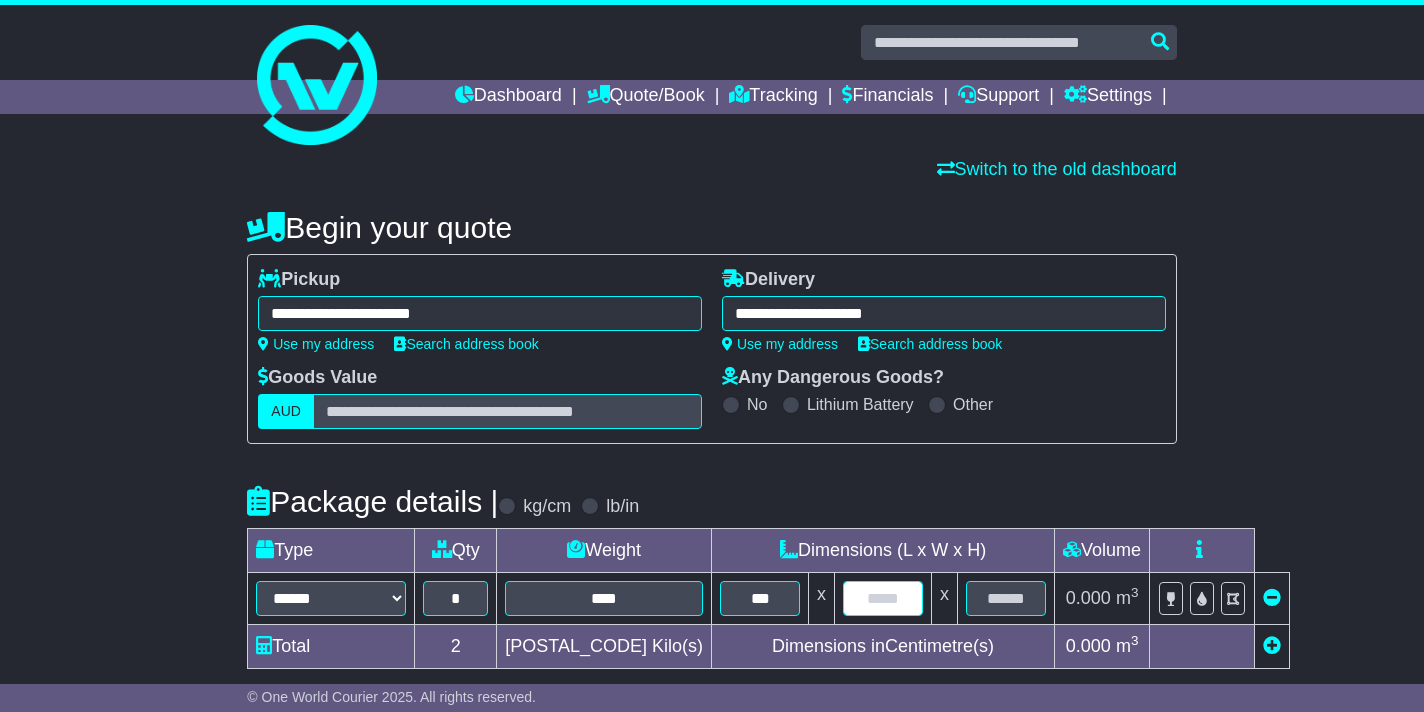 click at bounding box center (883, 598) 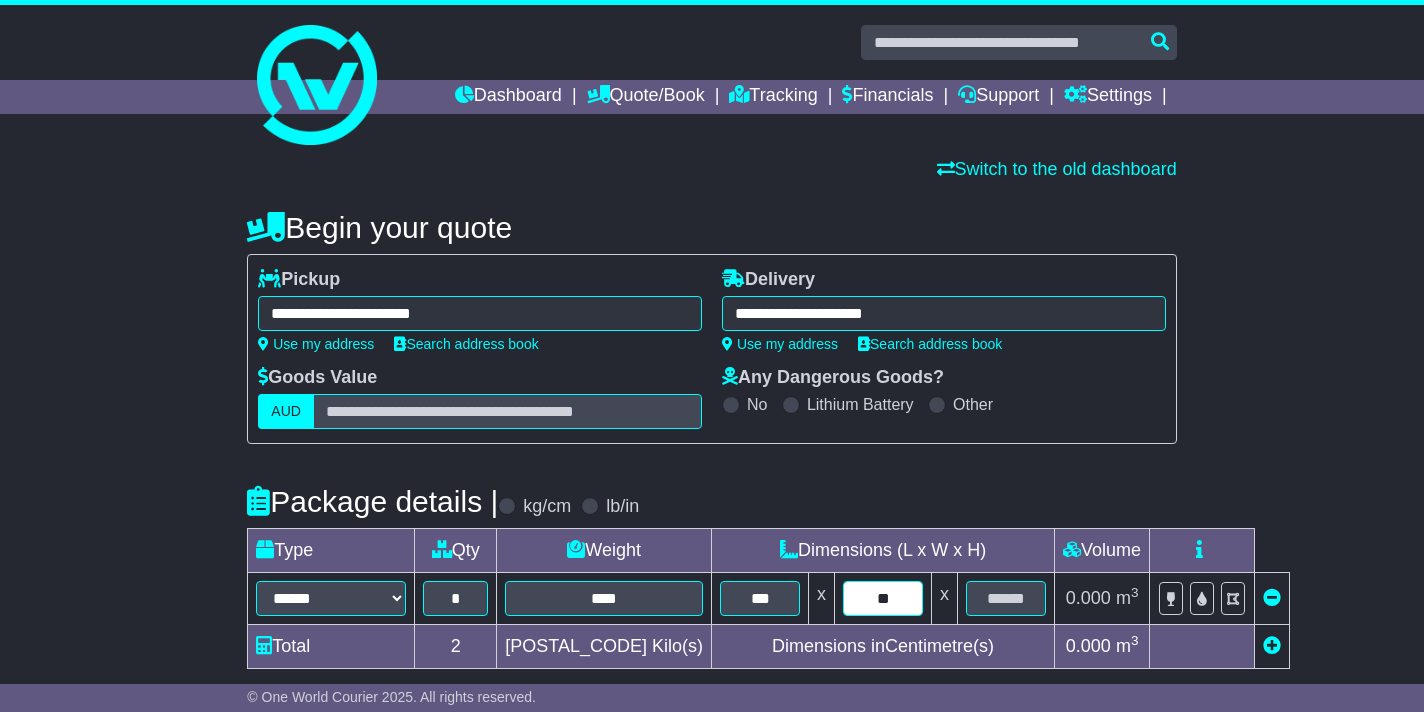 type on "**" 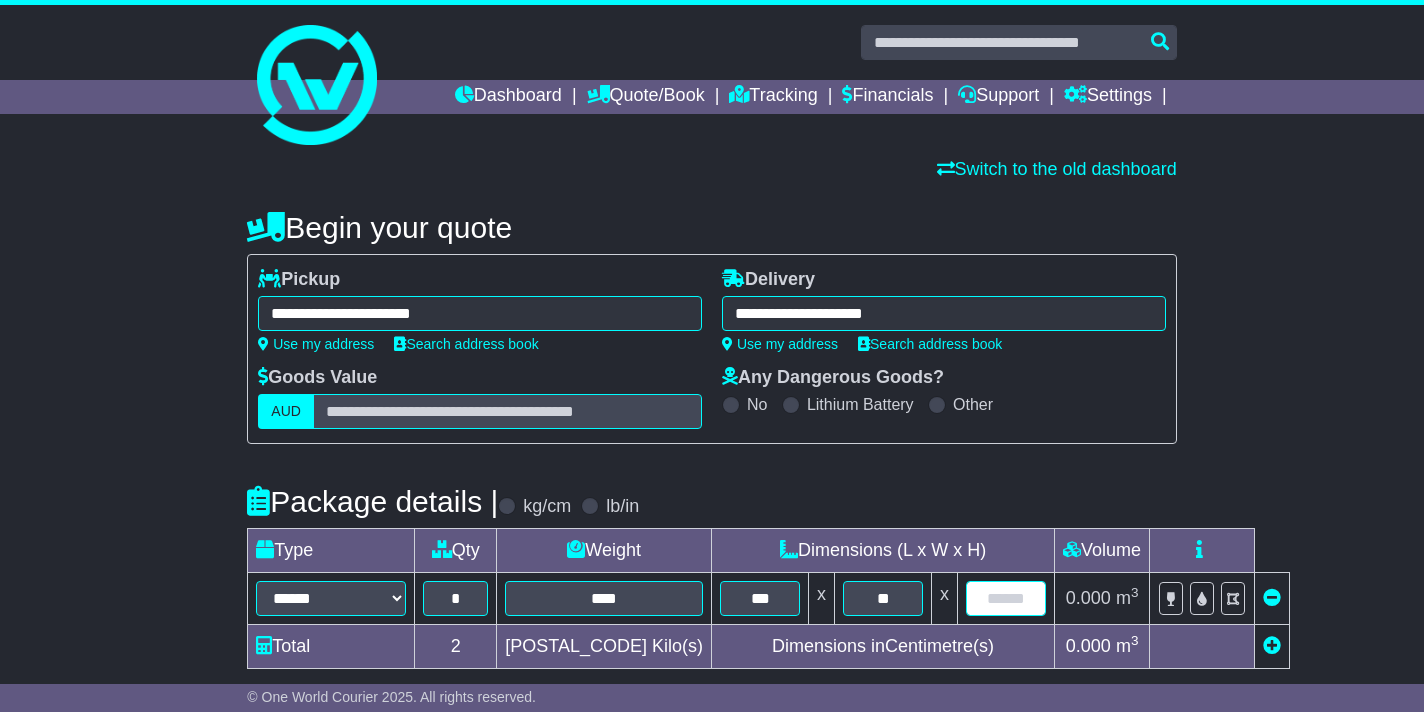 click at bounding box center (1006, 598) 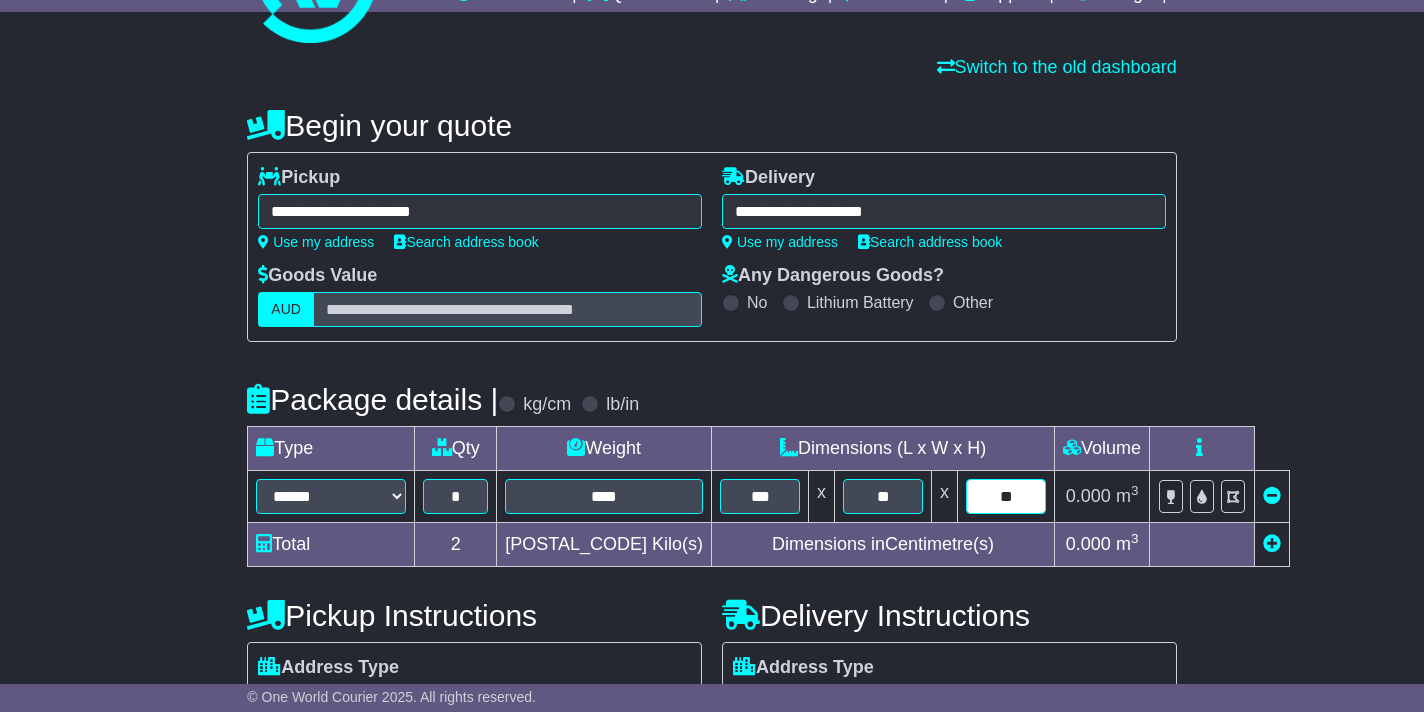 scroll, scrollTop: 357, scrollLeft: 0, axis: vertical 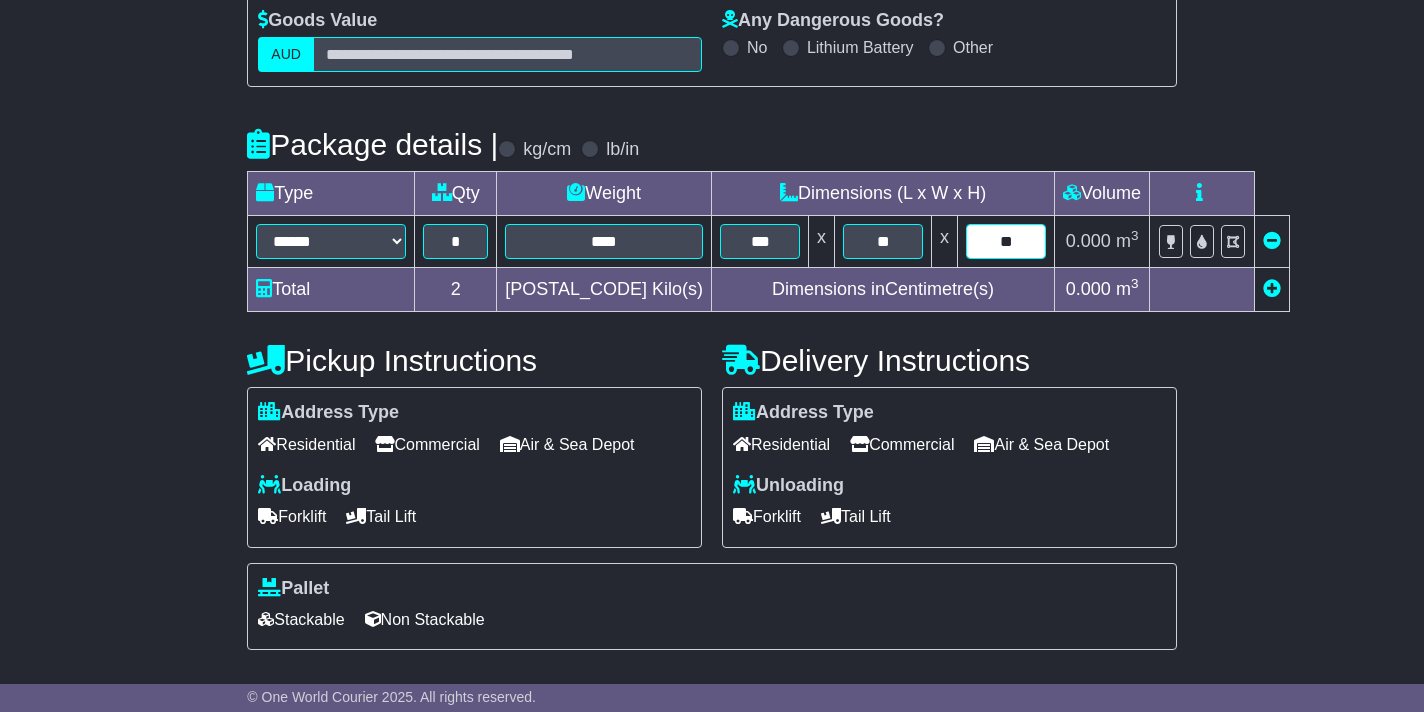 type on "**" 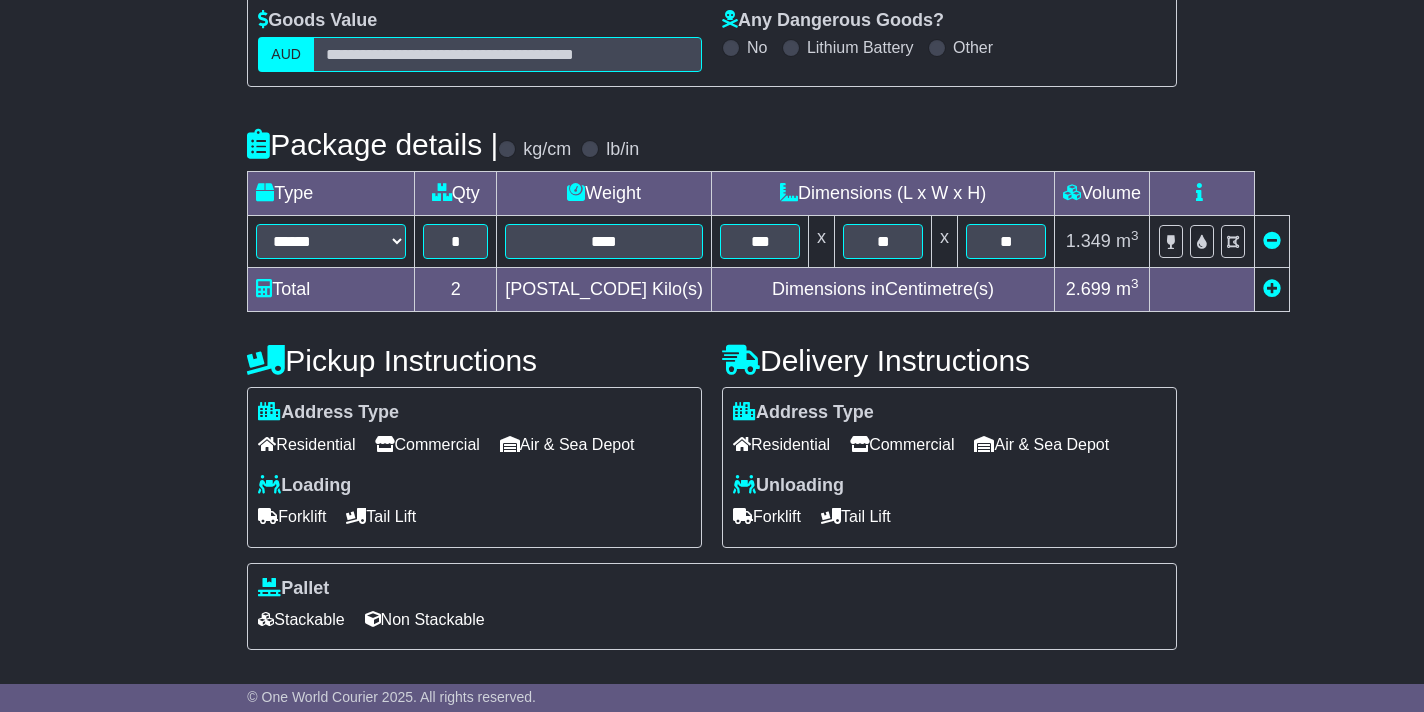 click on "Commercial" at bounding box center [427, 444] 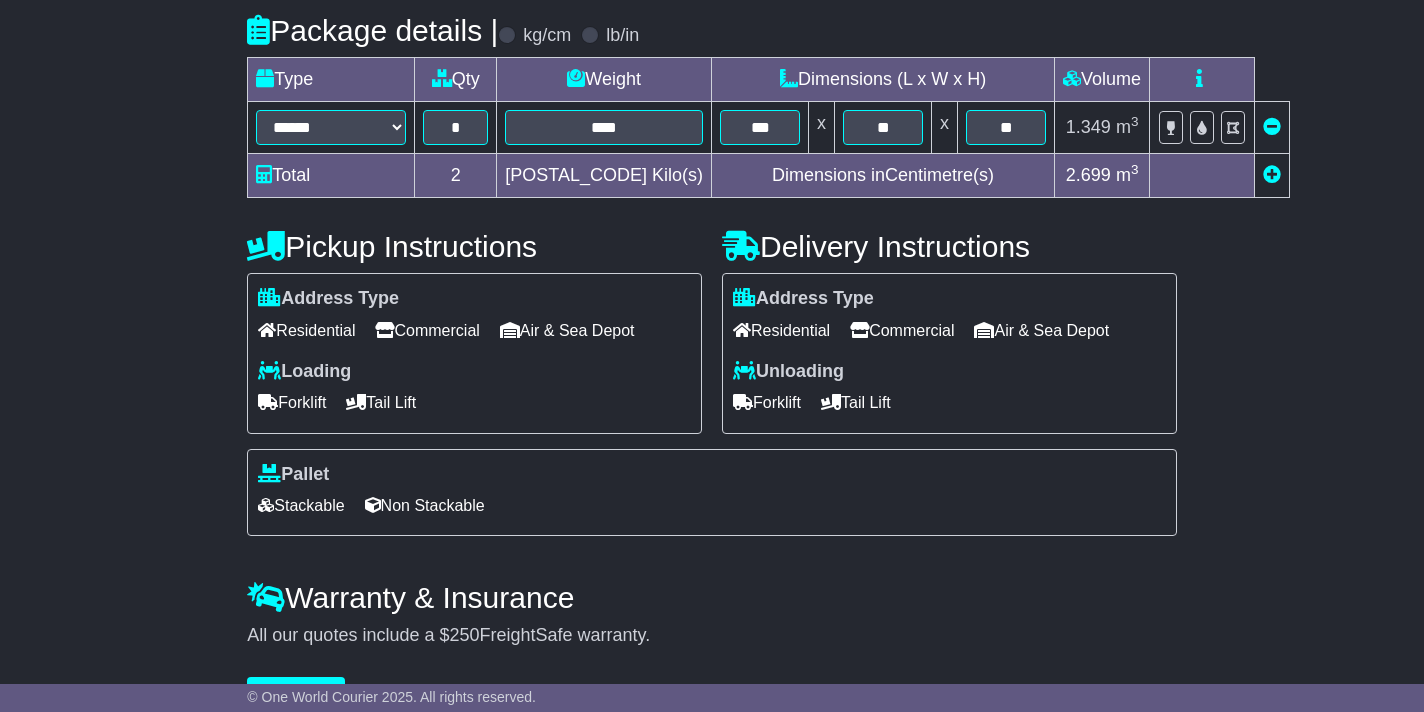 scroll, scrollTop: 526, scrollLeft: 0, axis: vertical 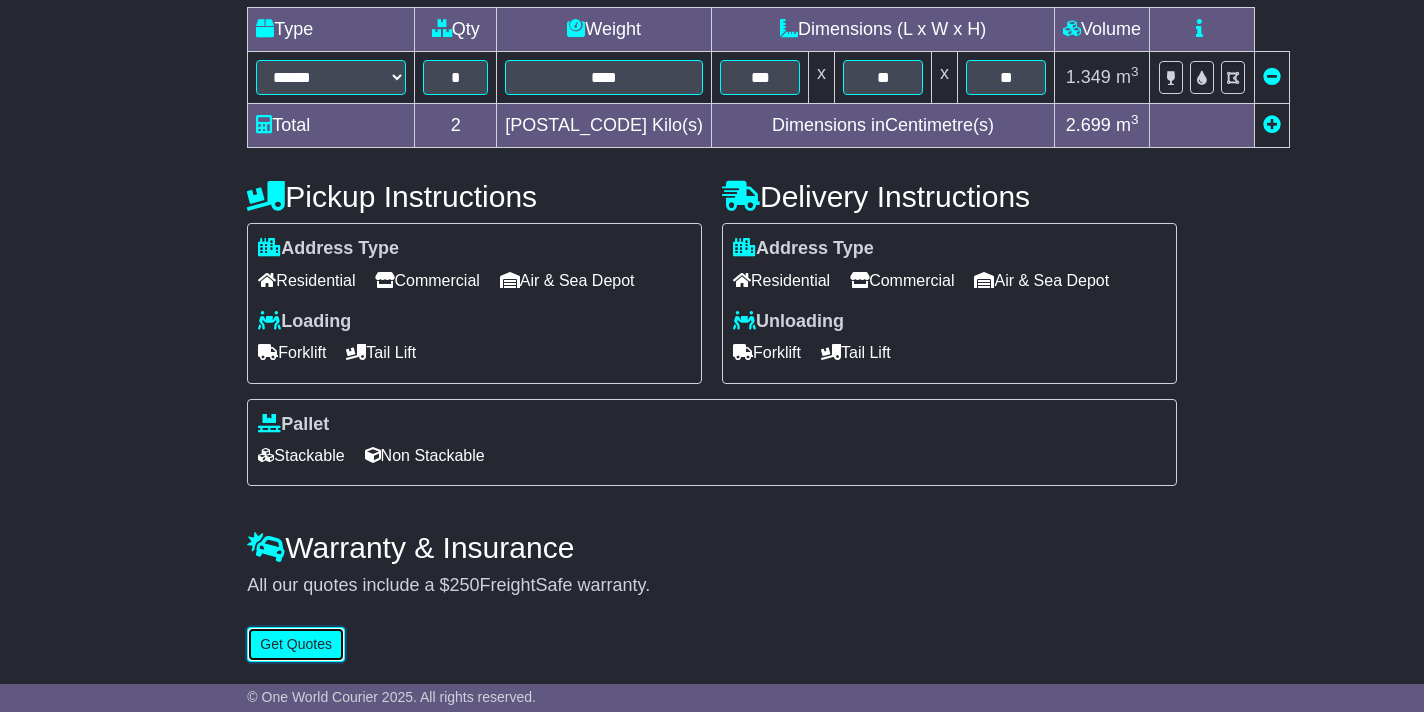 click on "Get Quotes" at bounding box center [296, 644] 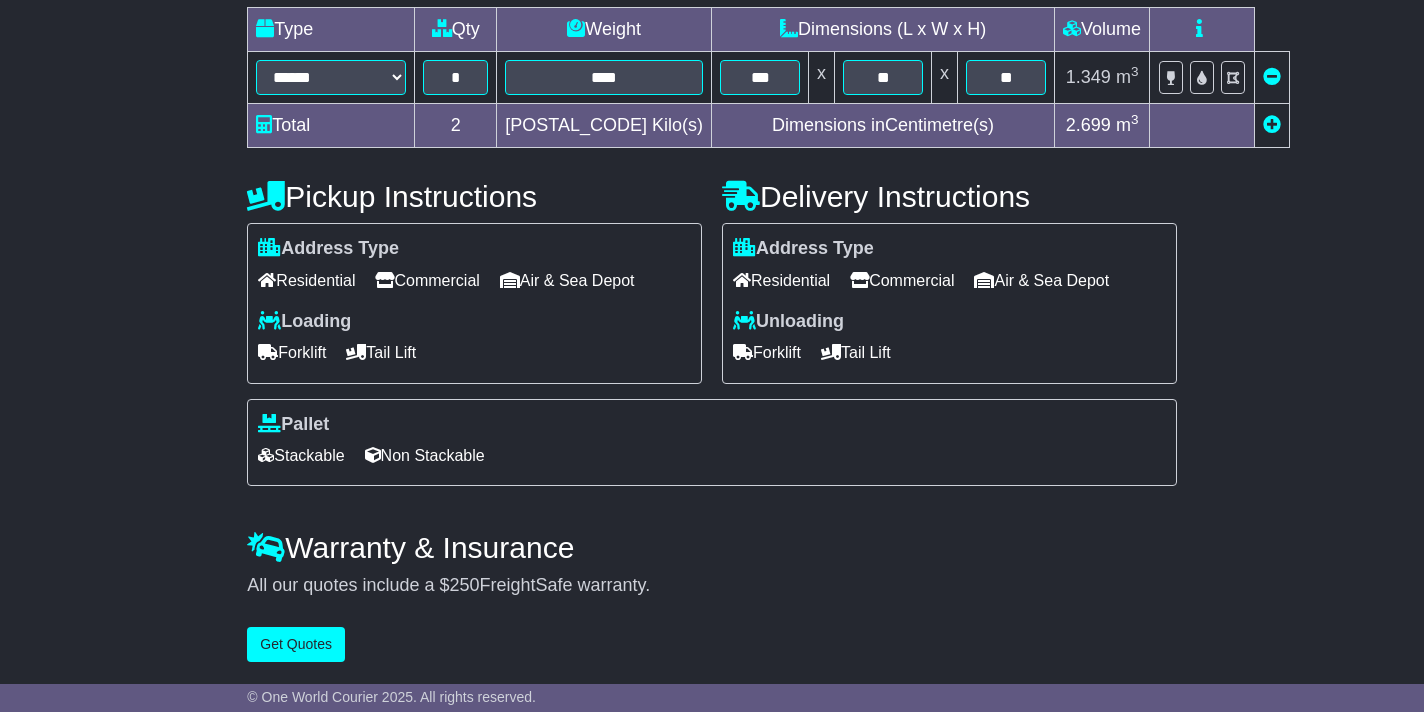 scroll, scrollTop: 0, scrollLeft: 0, axis: both 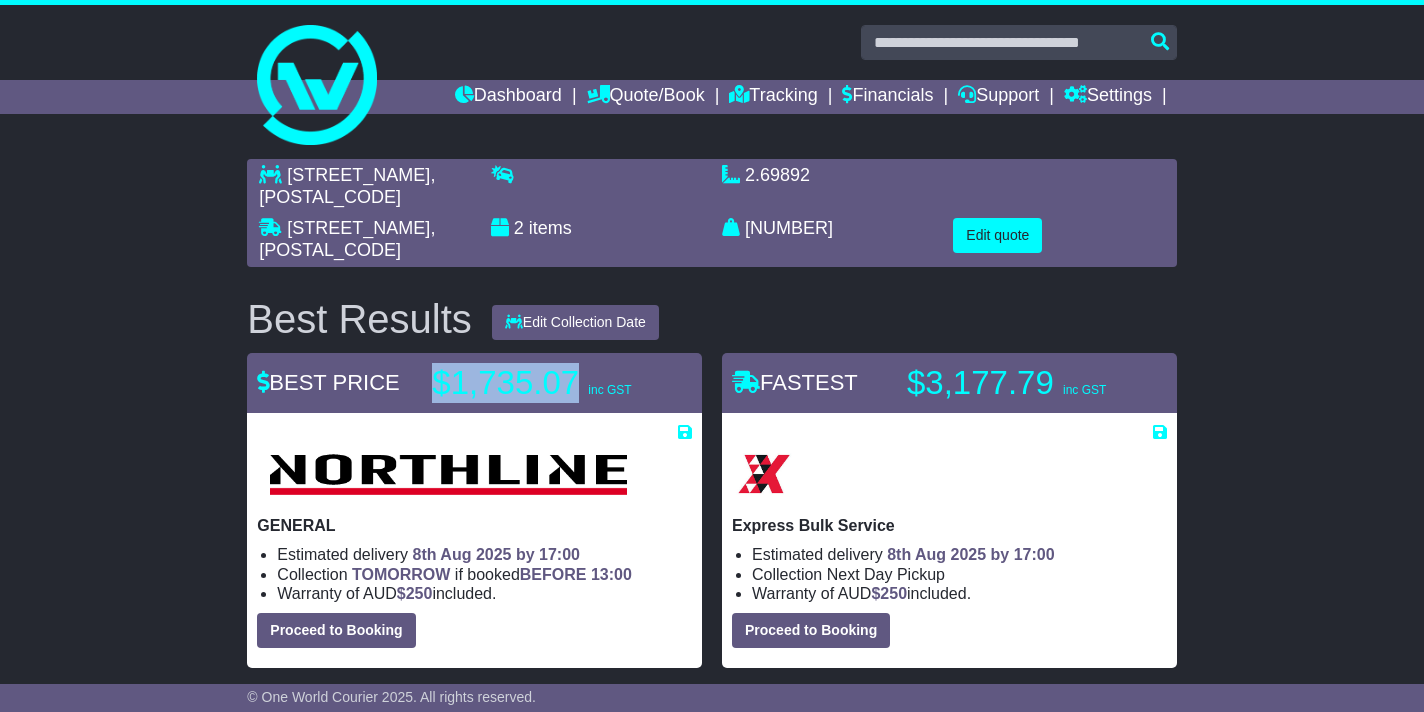 drag, startPoint x: 577, startPoint y: 380, endPoint x: 432, endPoint y: 378, distance: 145.0138 